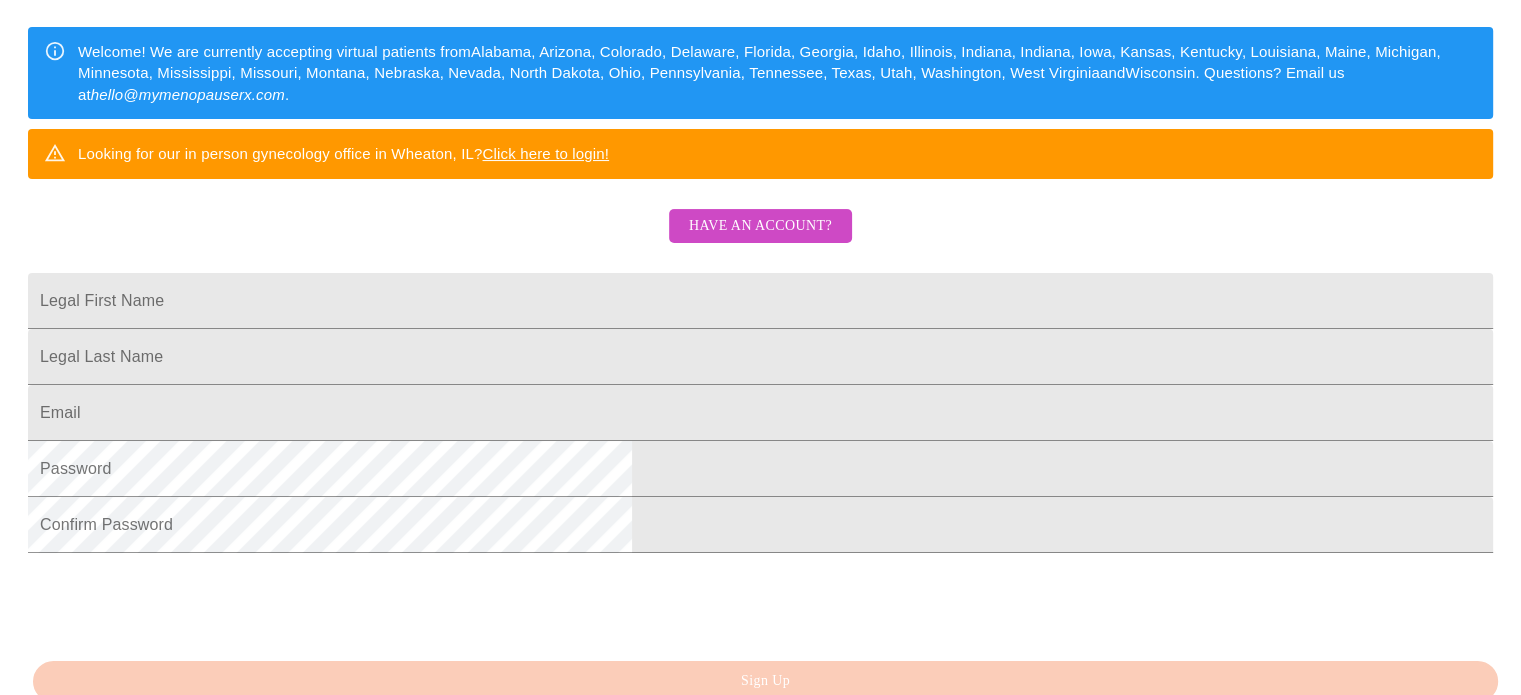 scroll, scrollTop: 300, scrollLeft: 0, axis: vertical 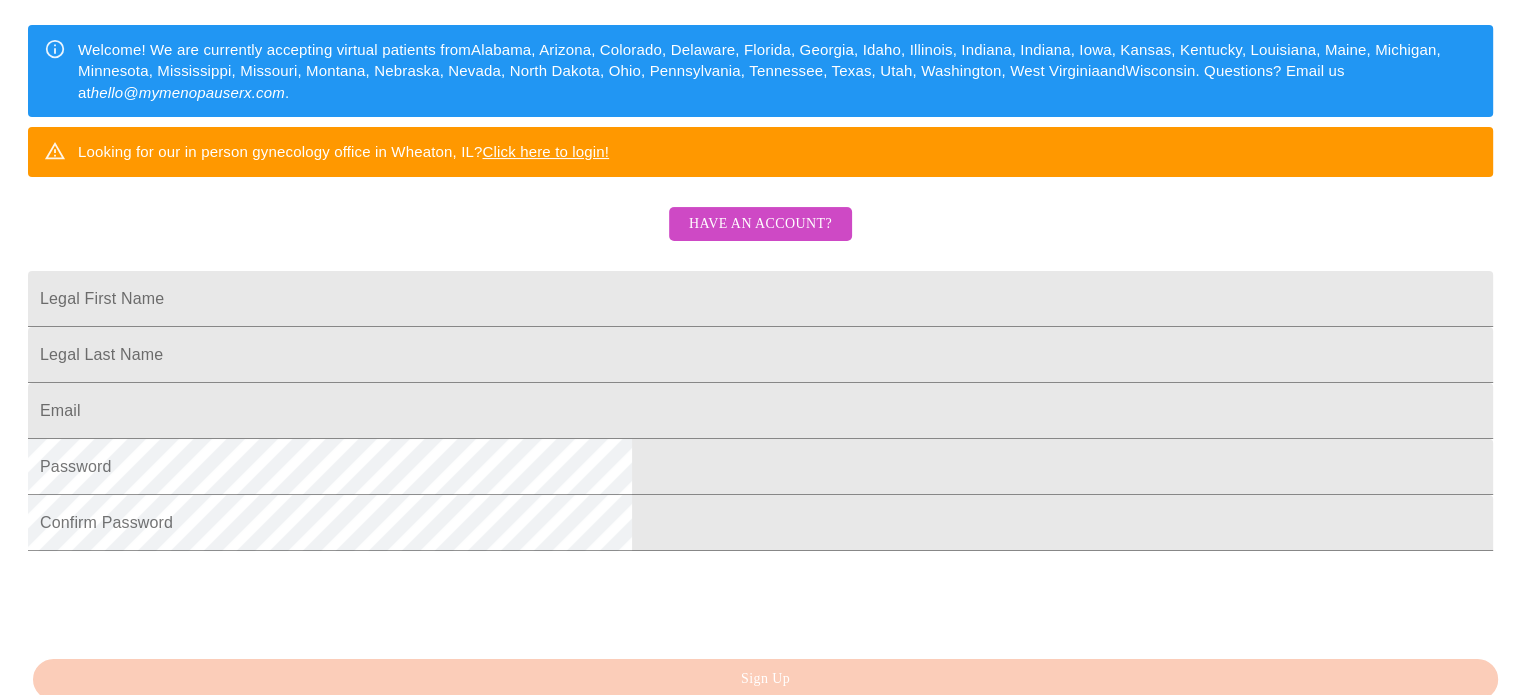 click on "Have an account?" at bounding box center [760, 224] 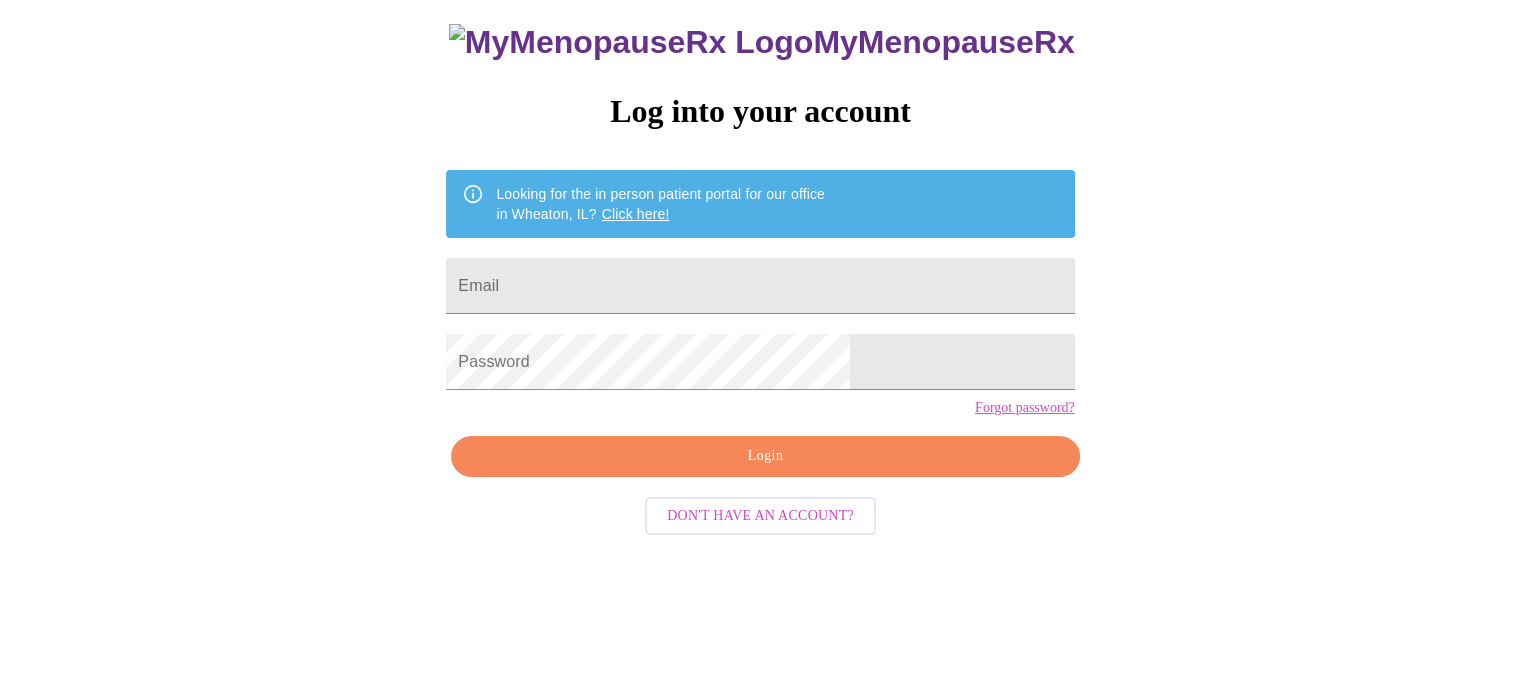 scroll, scrollTop: 38, scrollLeft: 0, axis: vertical 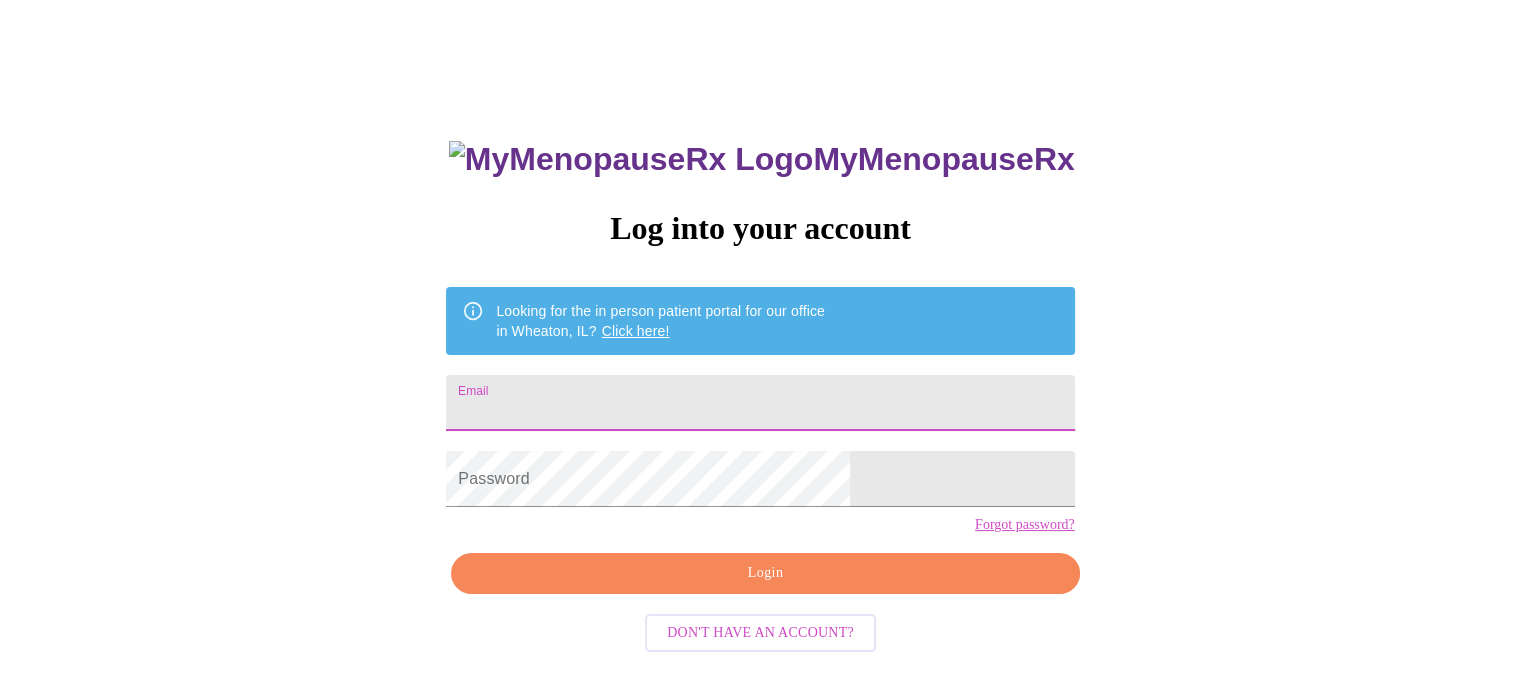 click on "Email" at bounding box center (760, 403) 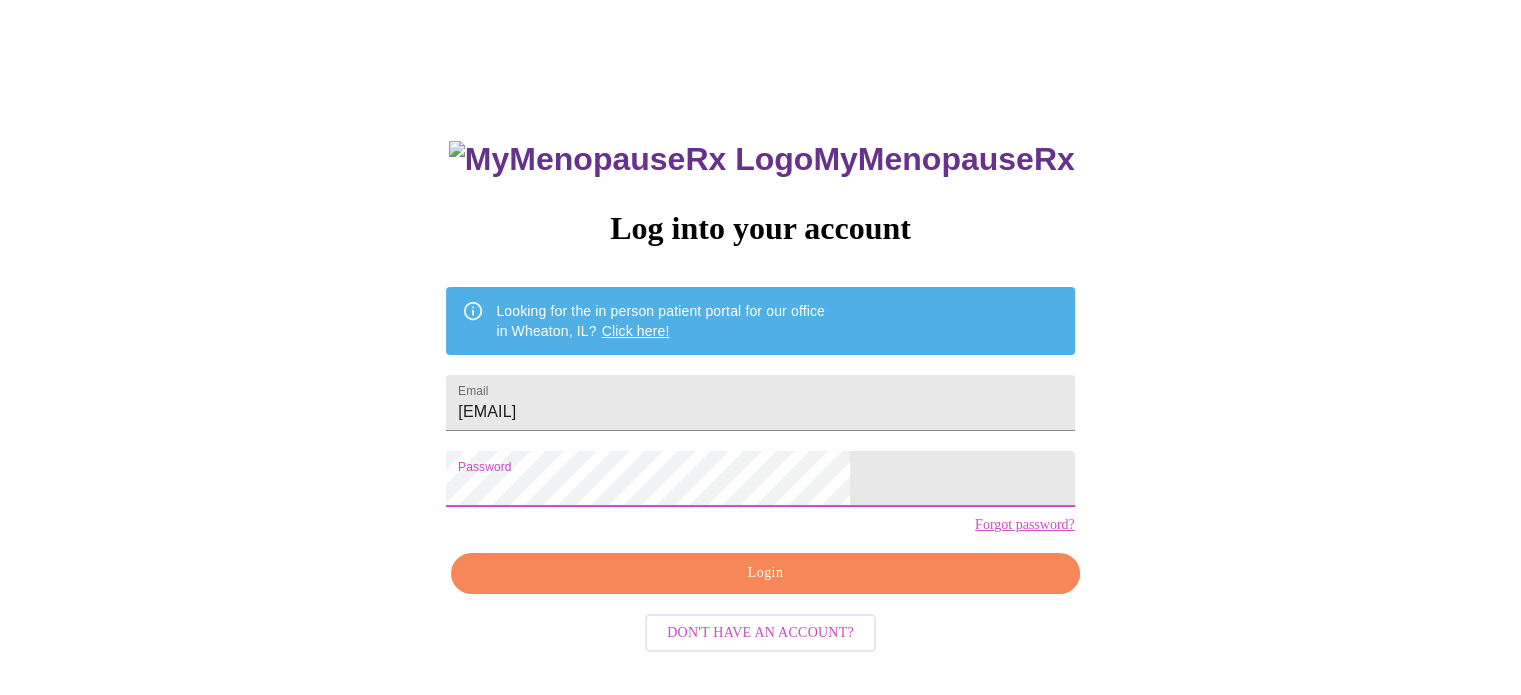 click on "Login" at bounding box center [765, 573] 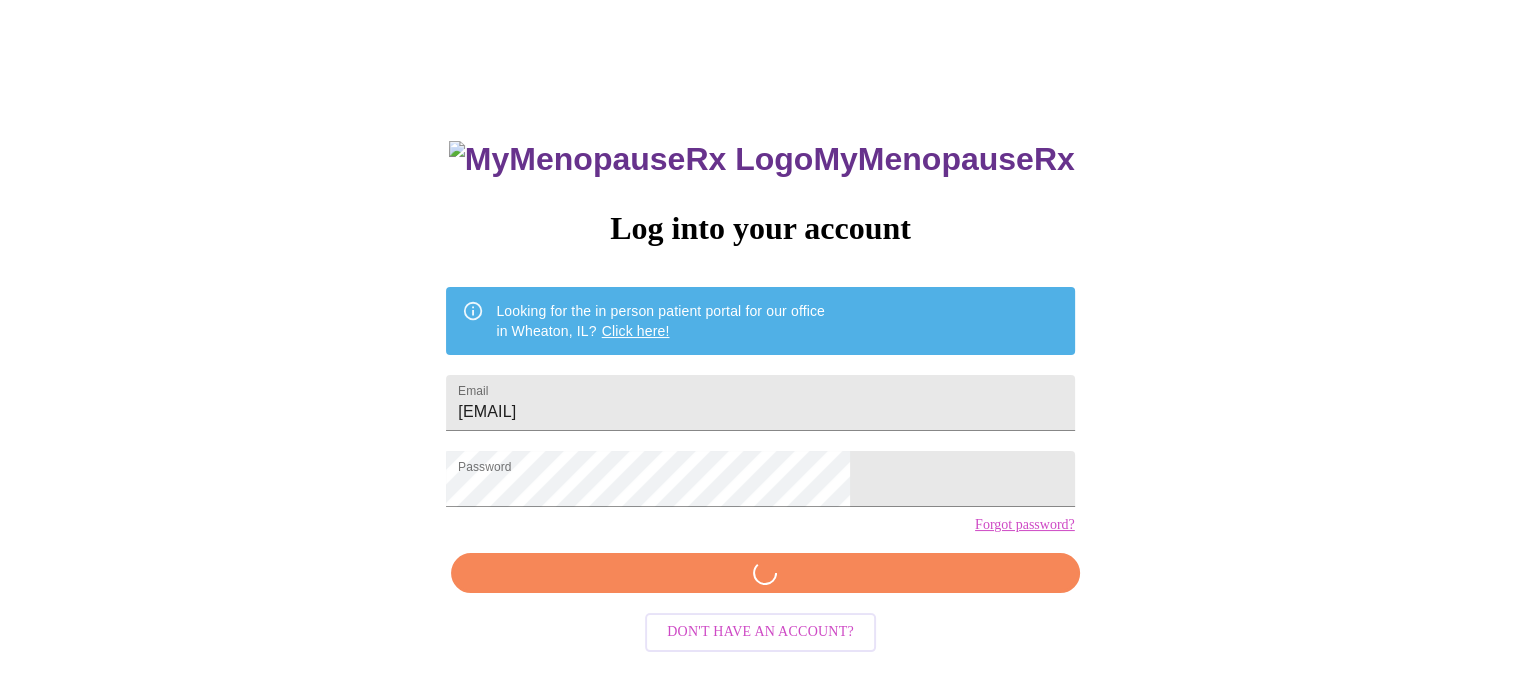 scroll, scrollTop: 37, scrollLeft: 0, axis: vertical 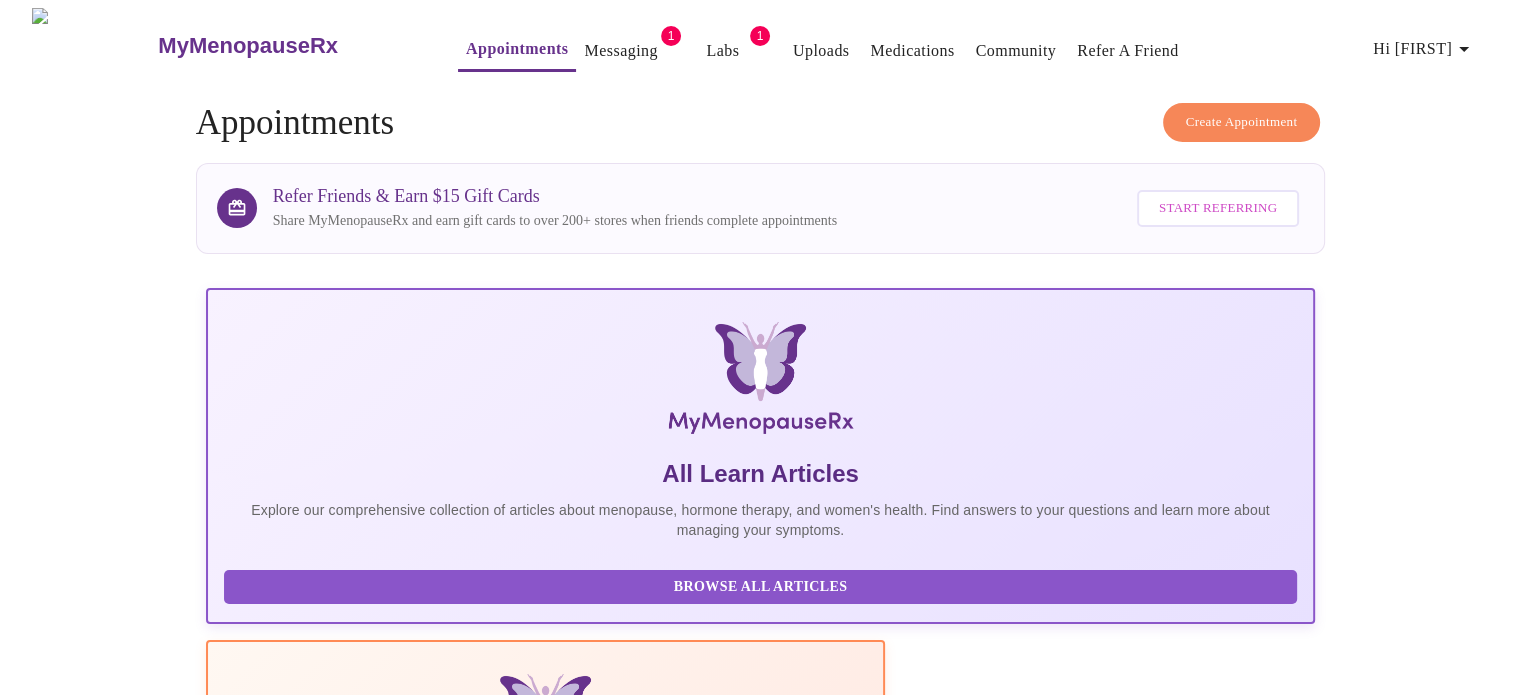 click on "Messaging" at bounding box center (620, 51) 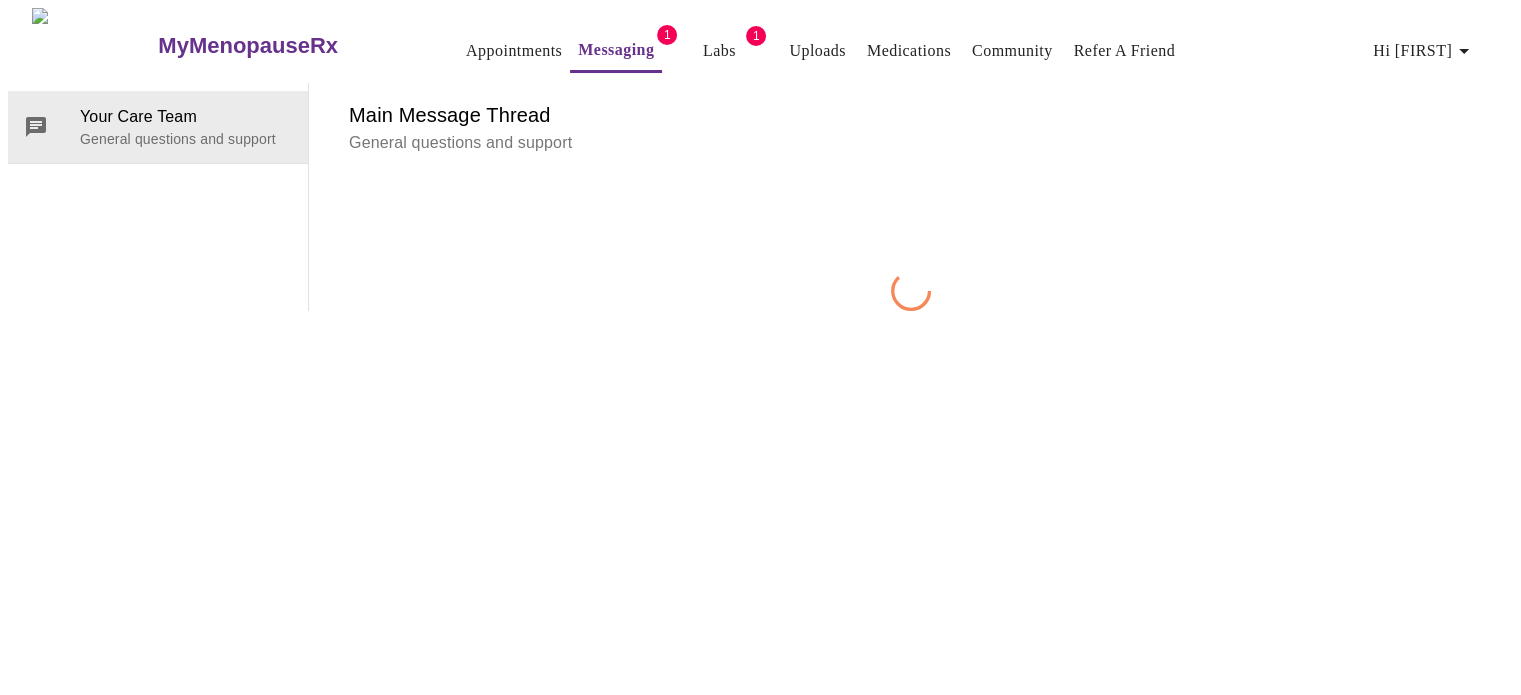 scroll, scrollTop: 75, scrollLeft: 0, axis: vertical 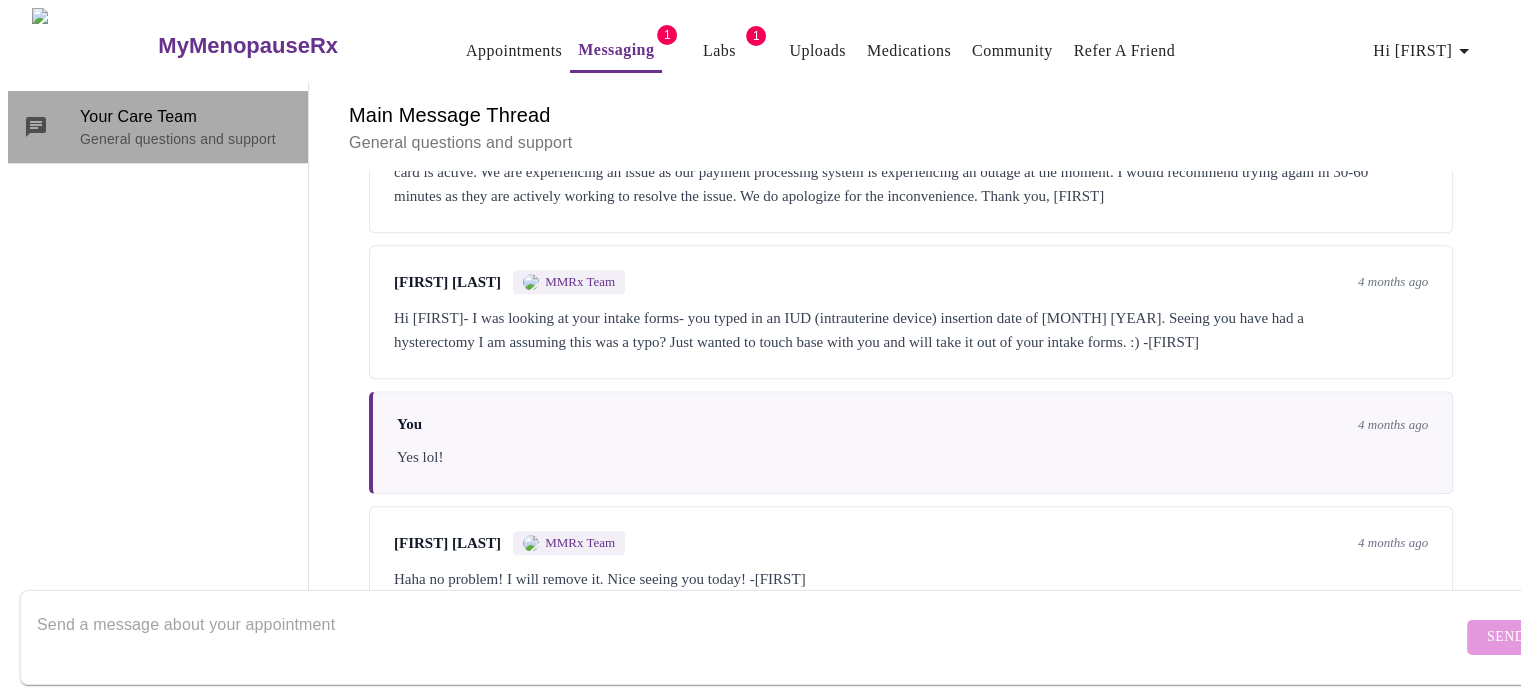 click on "General questions and support" at bounding box center [186, 139] 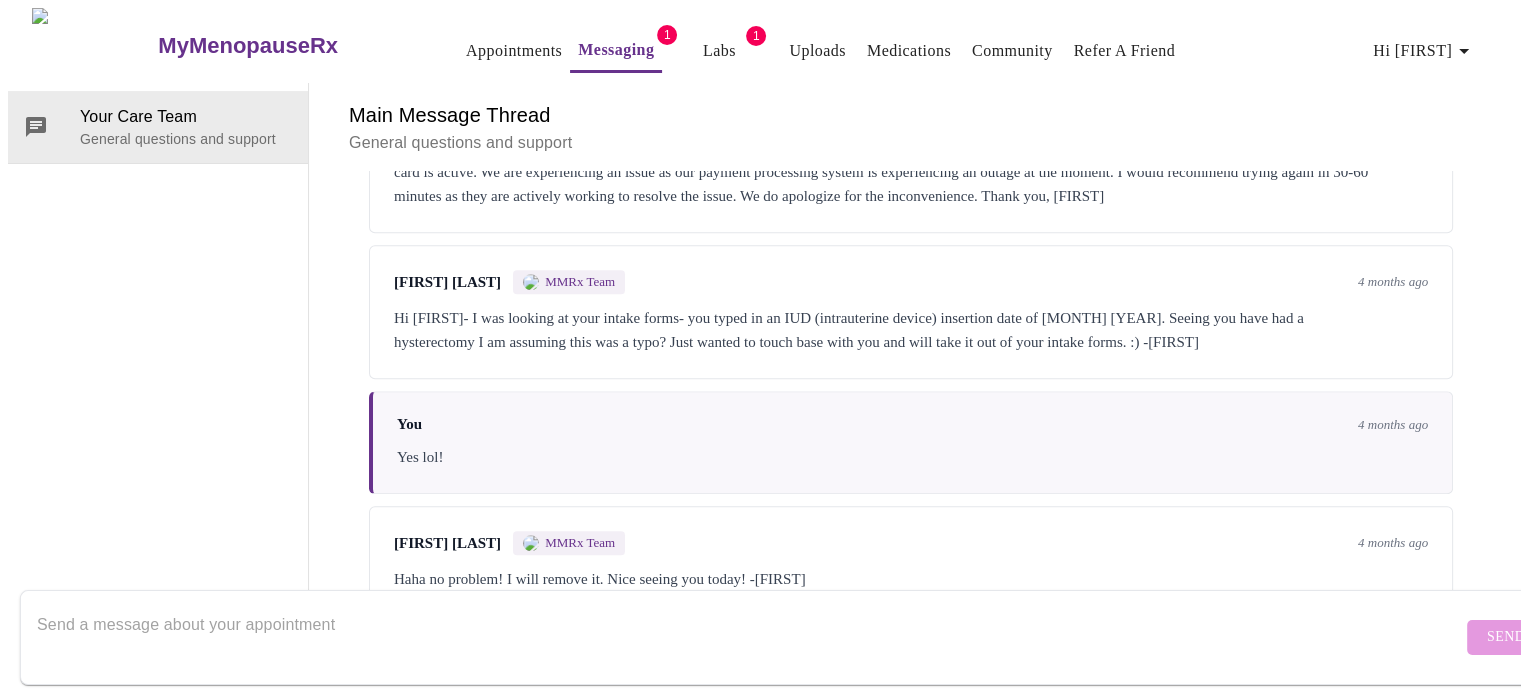 click at bounding box center [749, 637] 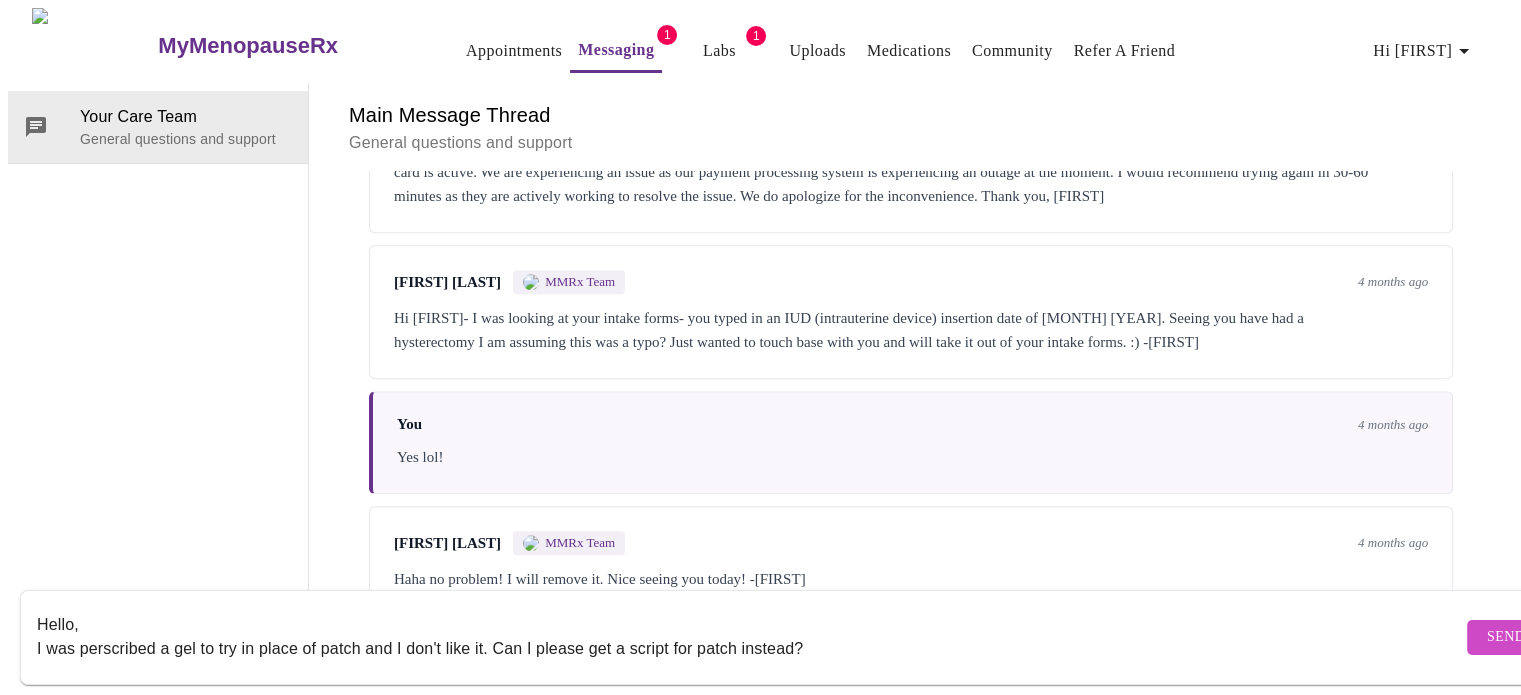 click on "Hello,
I was perscribed a gel to try in place of patch and I don't like it. Can I please get a script for patch instead?" at bounding box center [749, 637] 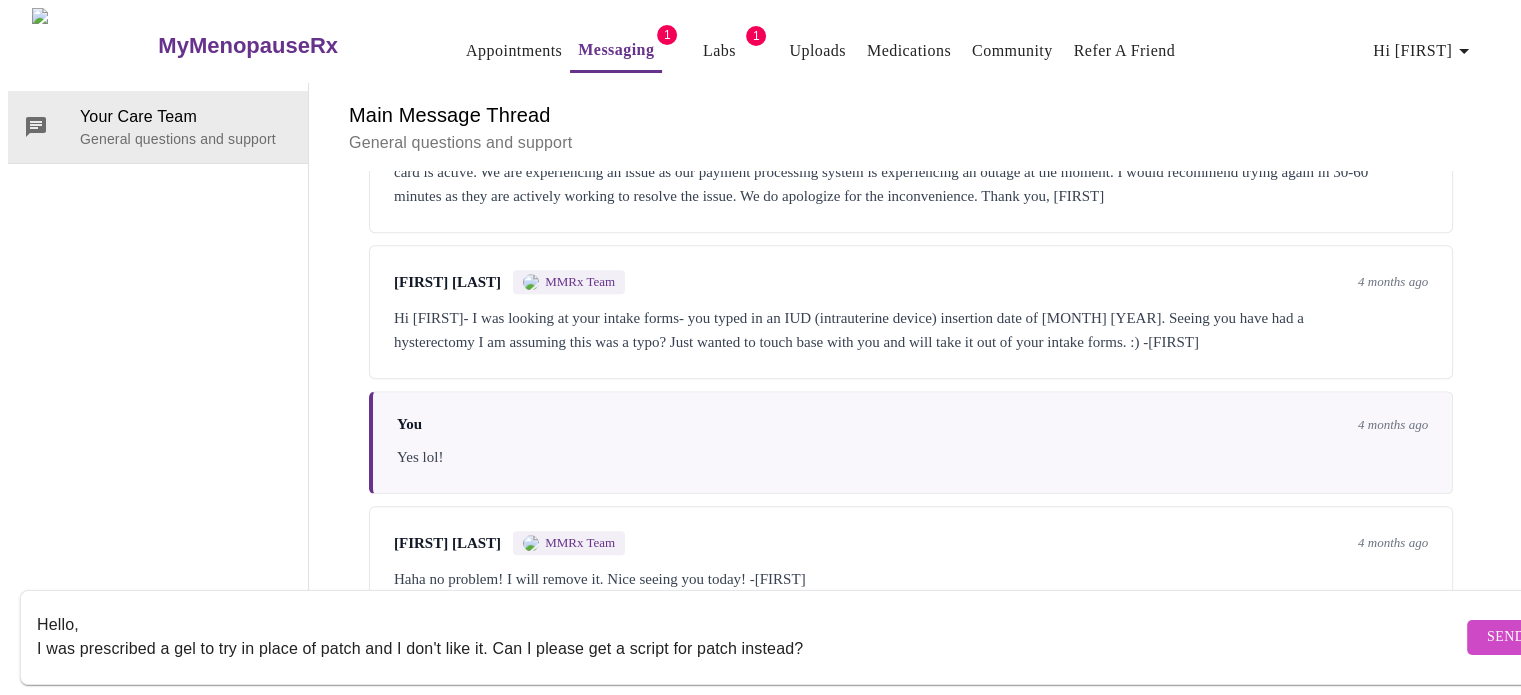 click on "Hello,
I was prescribed a gel to try in place of patch and I don't like it. Can I please get a script for patch instead?" at bounding box center [749, 637] 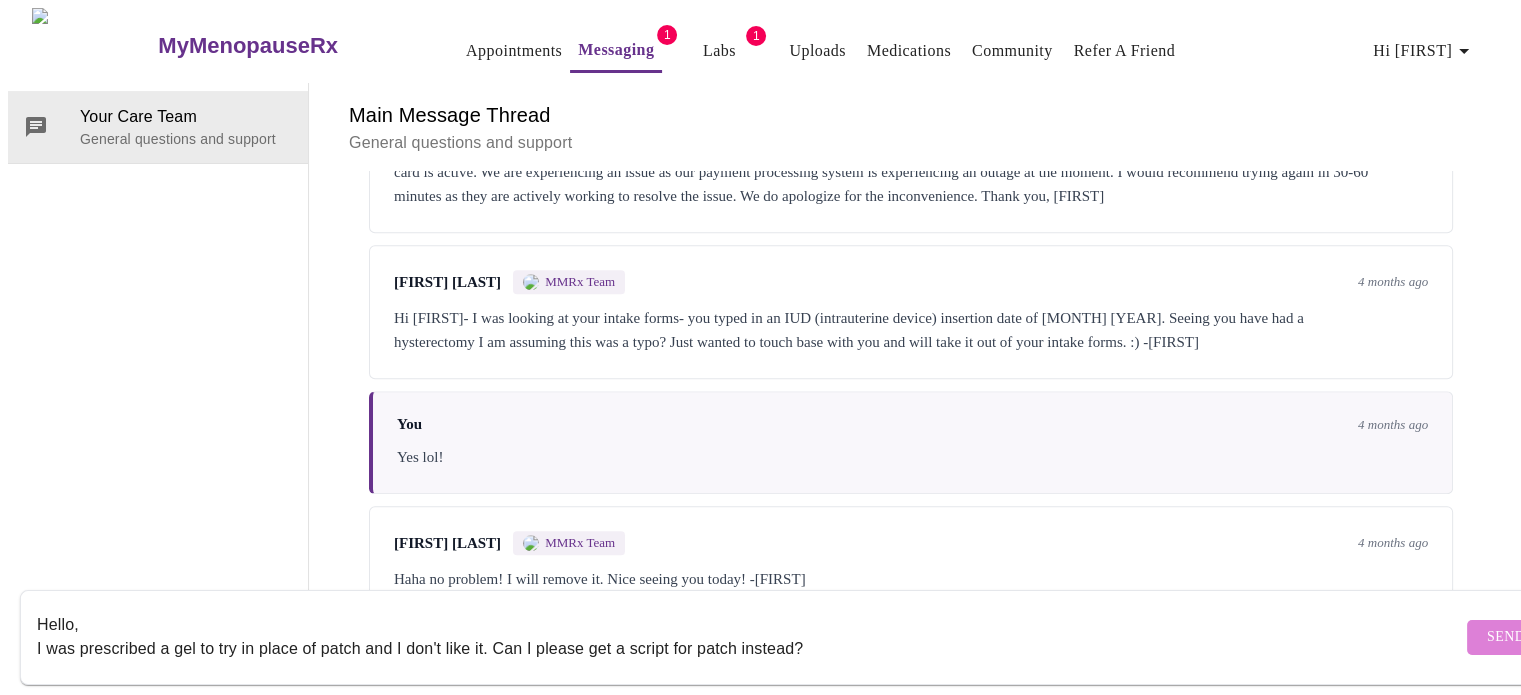 click on "Send" at bounding box center (1506, 637) 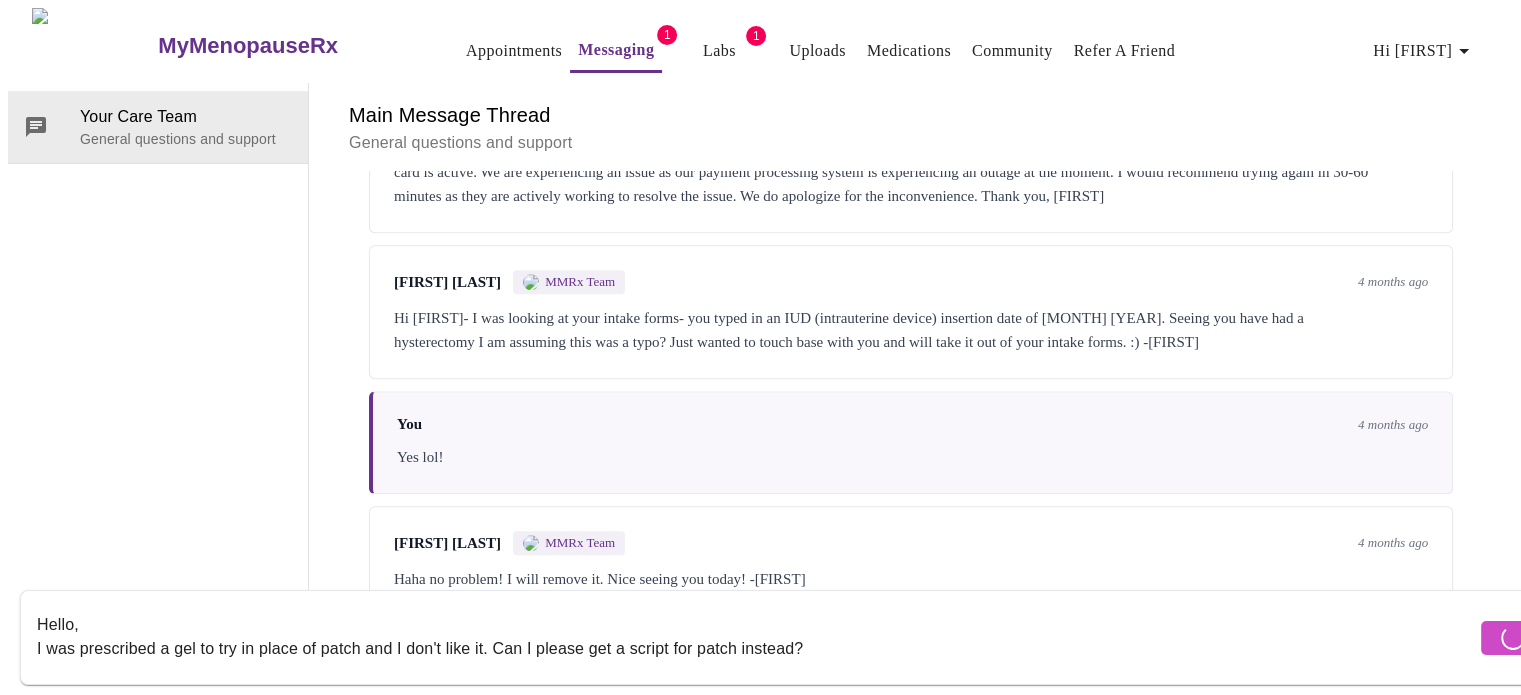 type 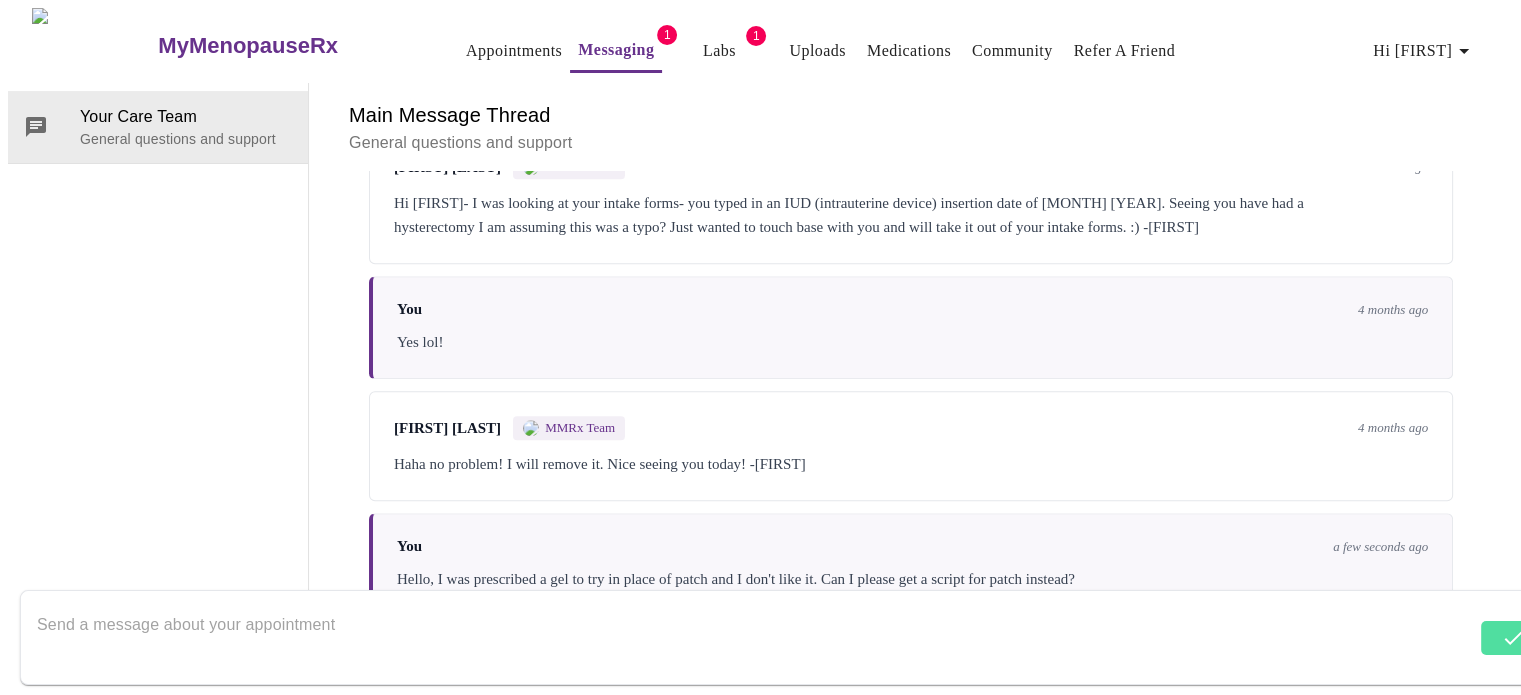 scroll, scrollTop: 2132, scrollLeft: 0, axis: vertical 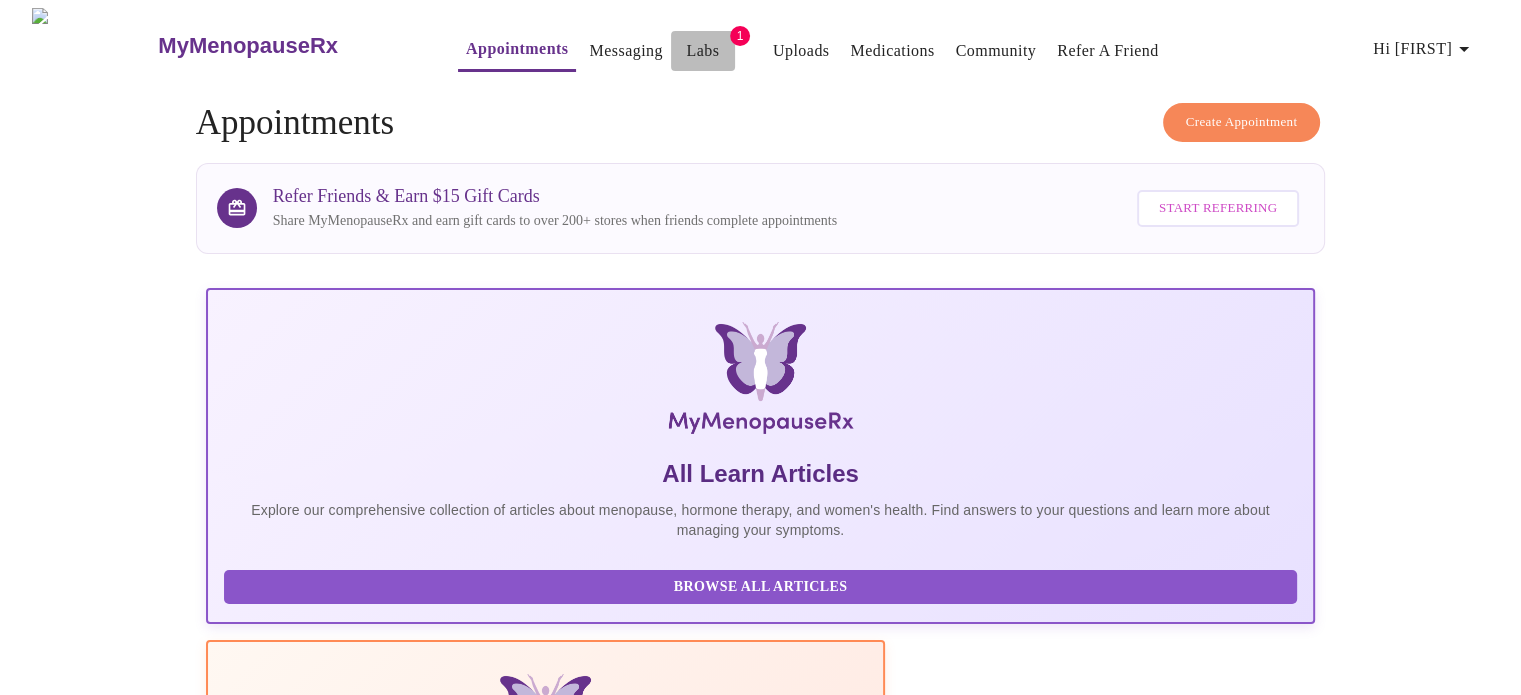 click on "Labs" at bounding box center [702, 51] 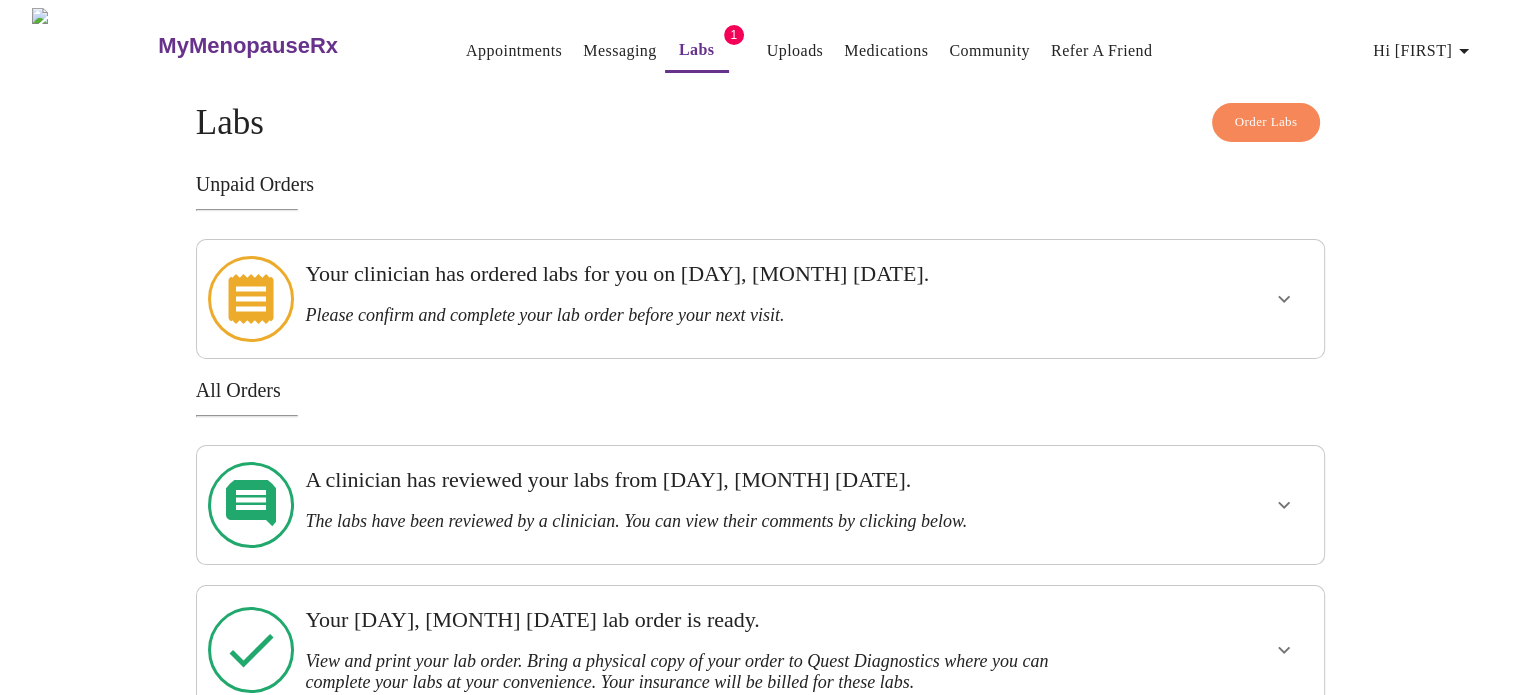 click on "Your clinician has ordered labs for you on [DAY], [MONTH] [DATE]." at bounding box center (706, 274) 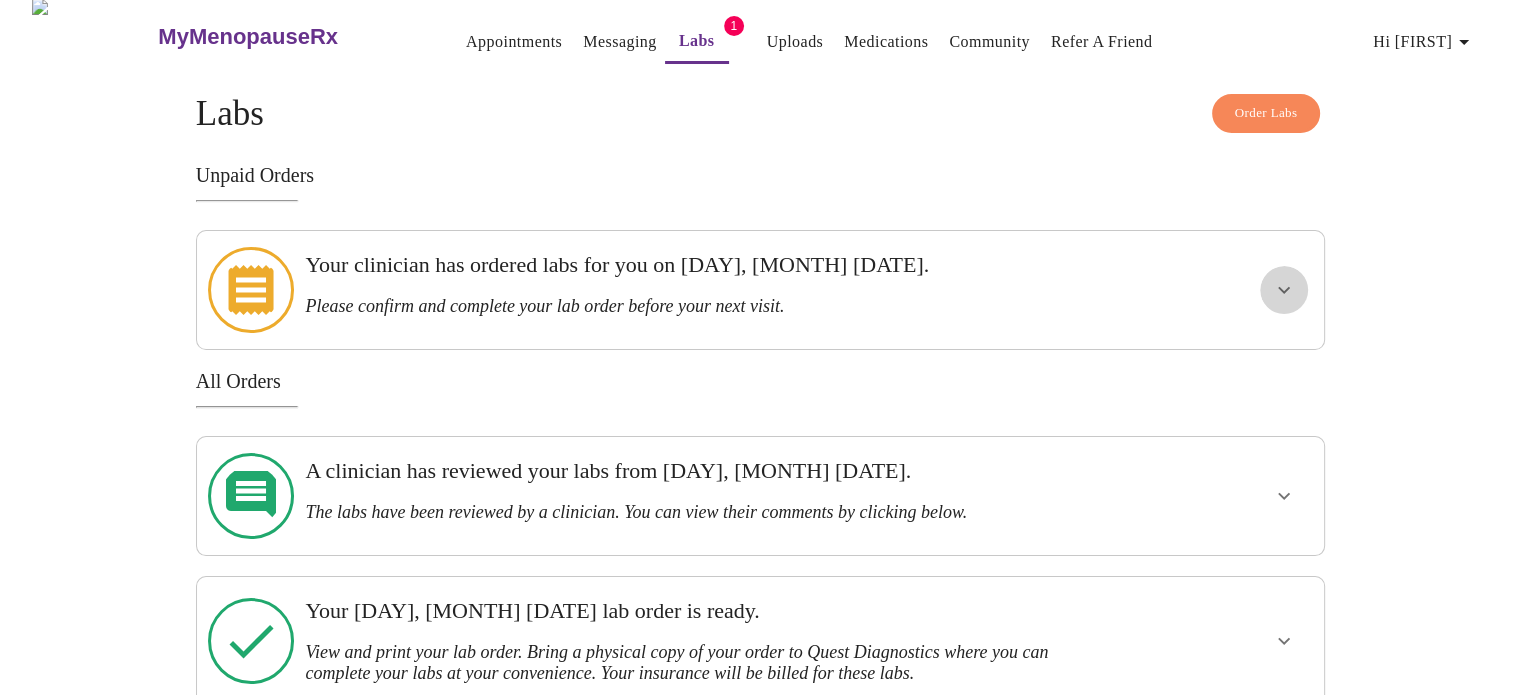 click 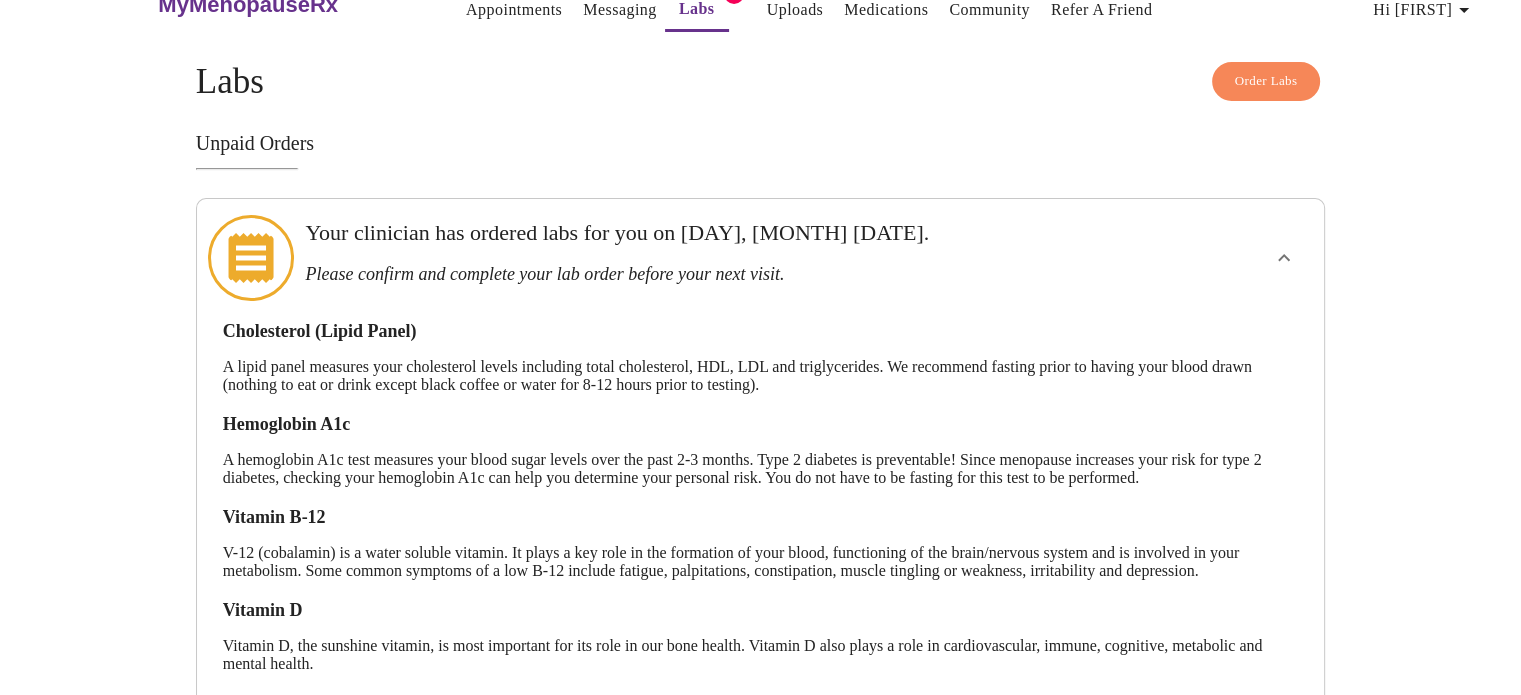 scroll, scrollTop: 0, scrollLeft: 0, axis: both 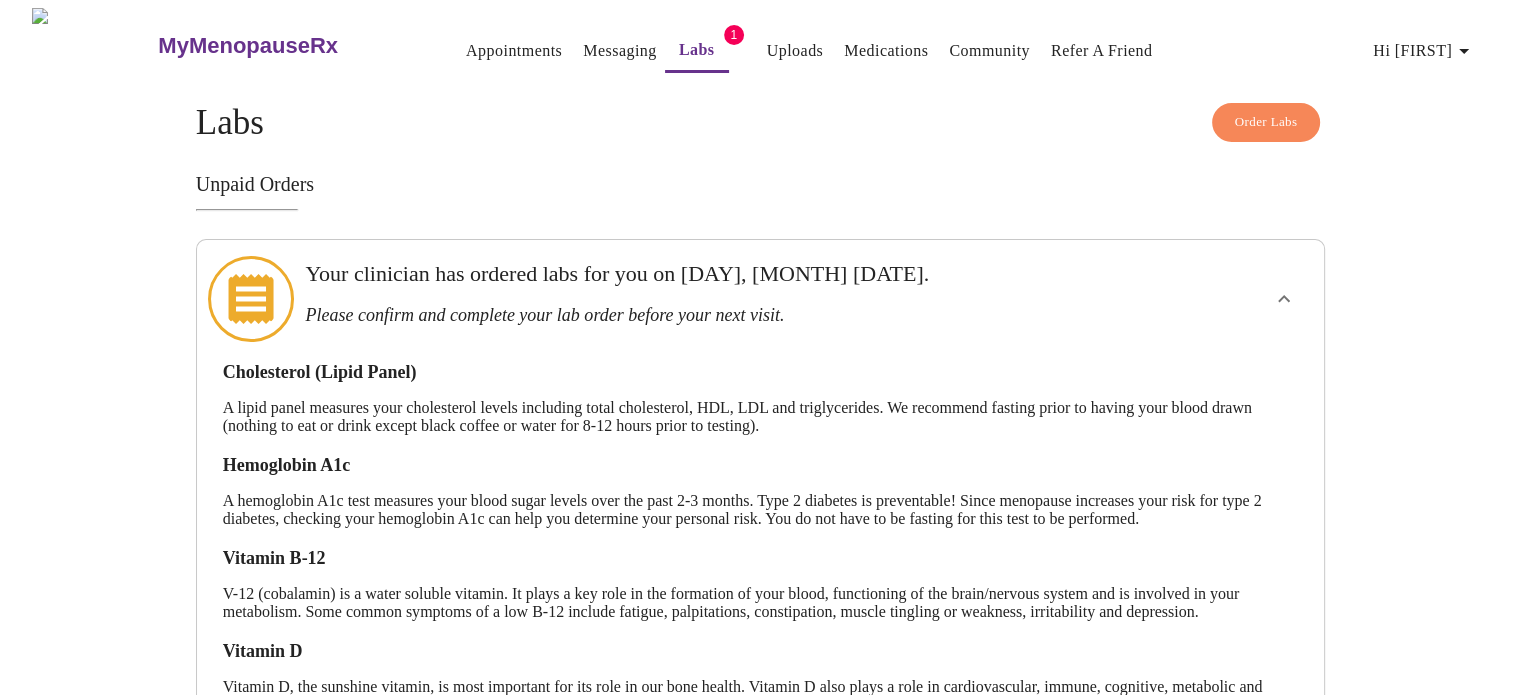 click 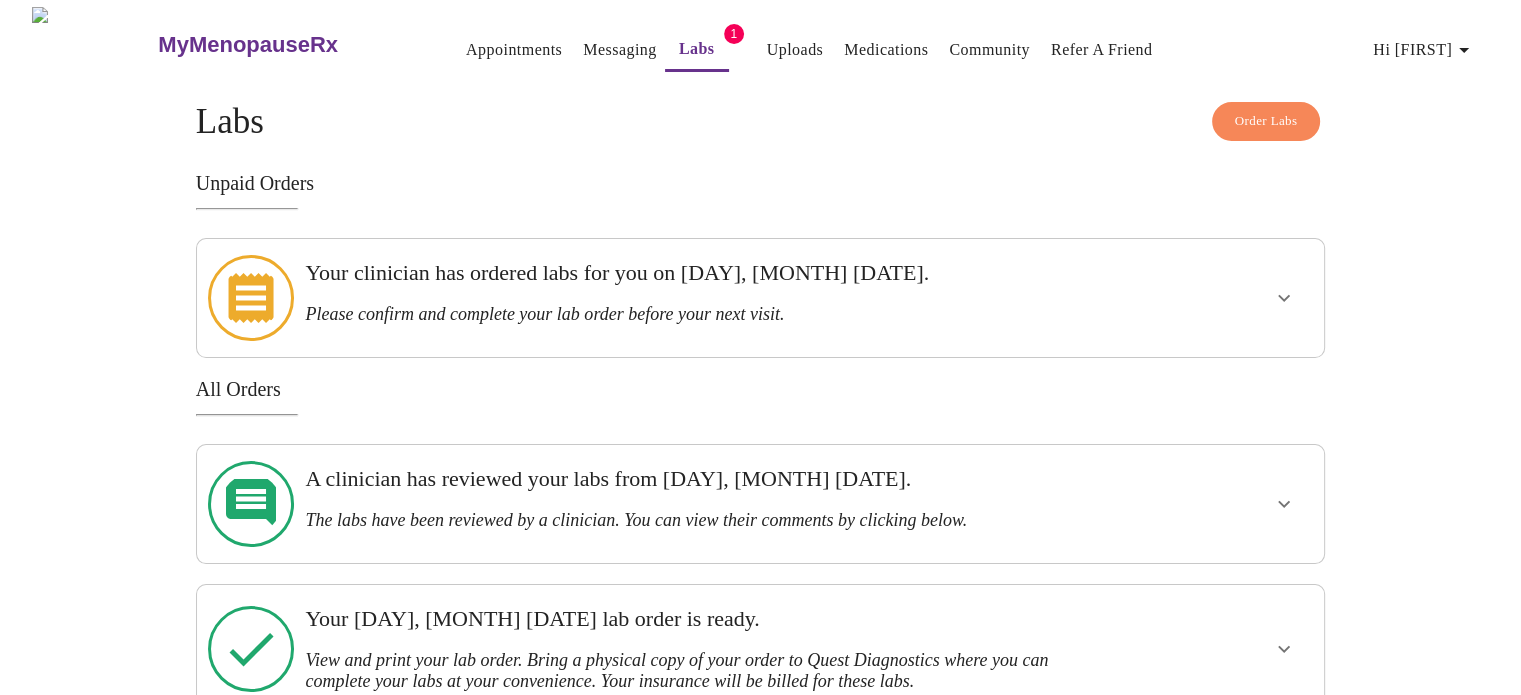scroll, scrollTop: 0, scrollLeft: 0, axis: both 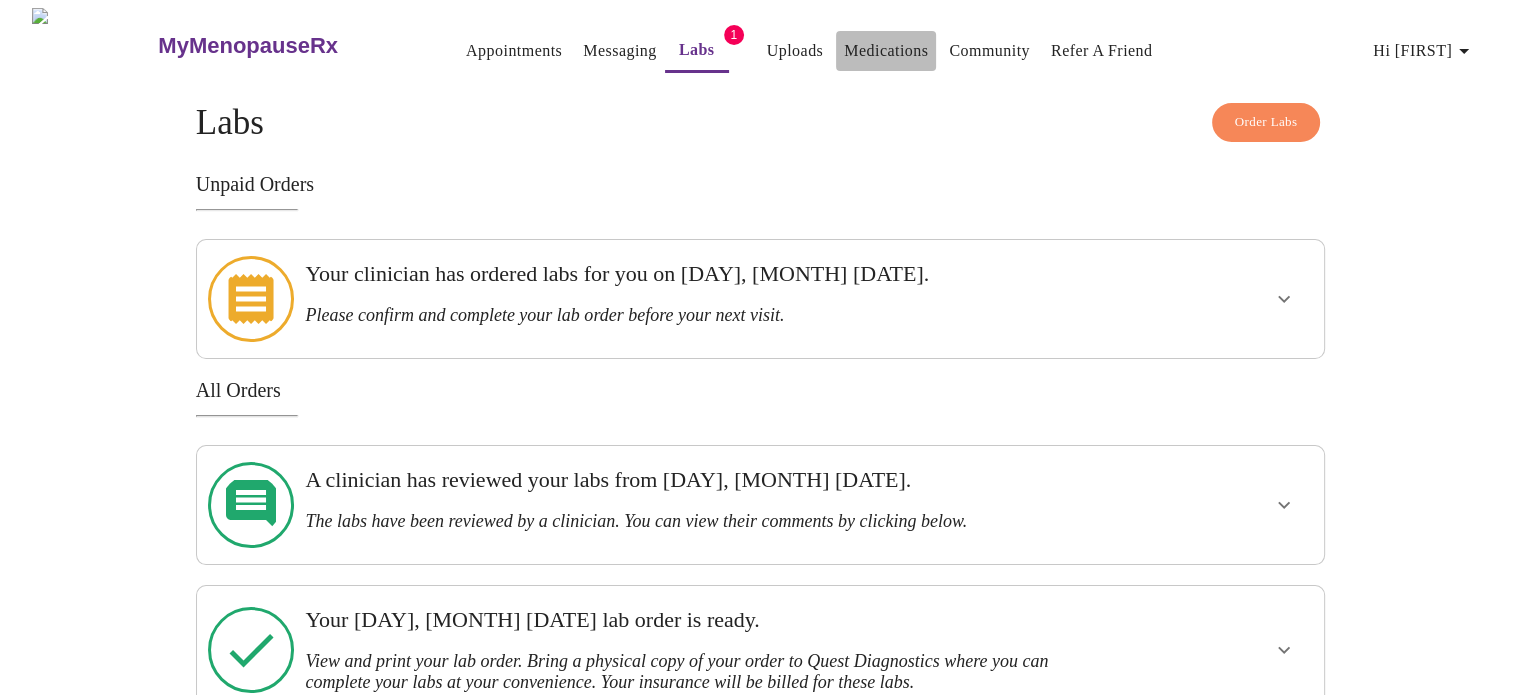click on "Medications" at bounding box center (886, 51) 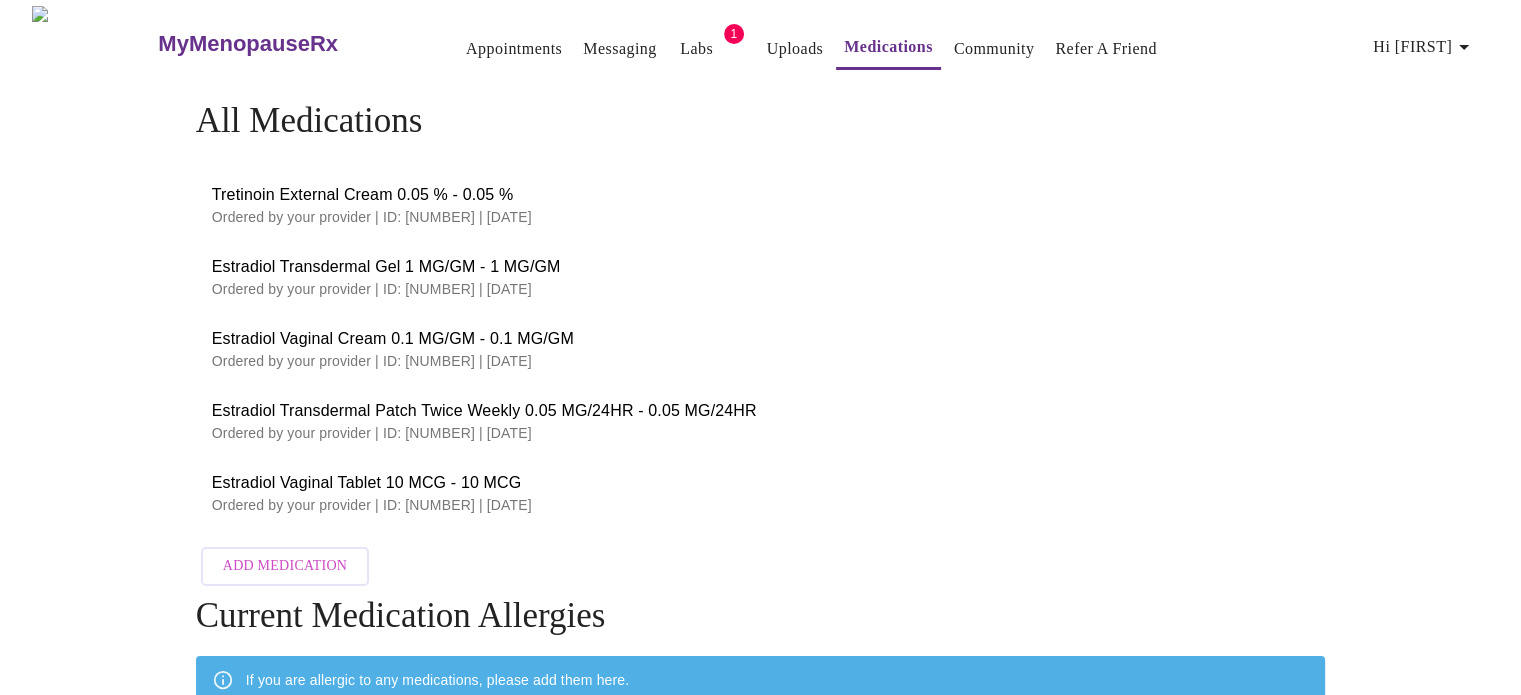 scroll, scrollTop: 0, scrollLeft: 0, axis: both 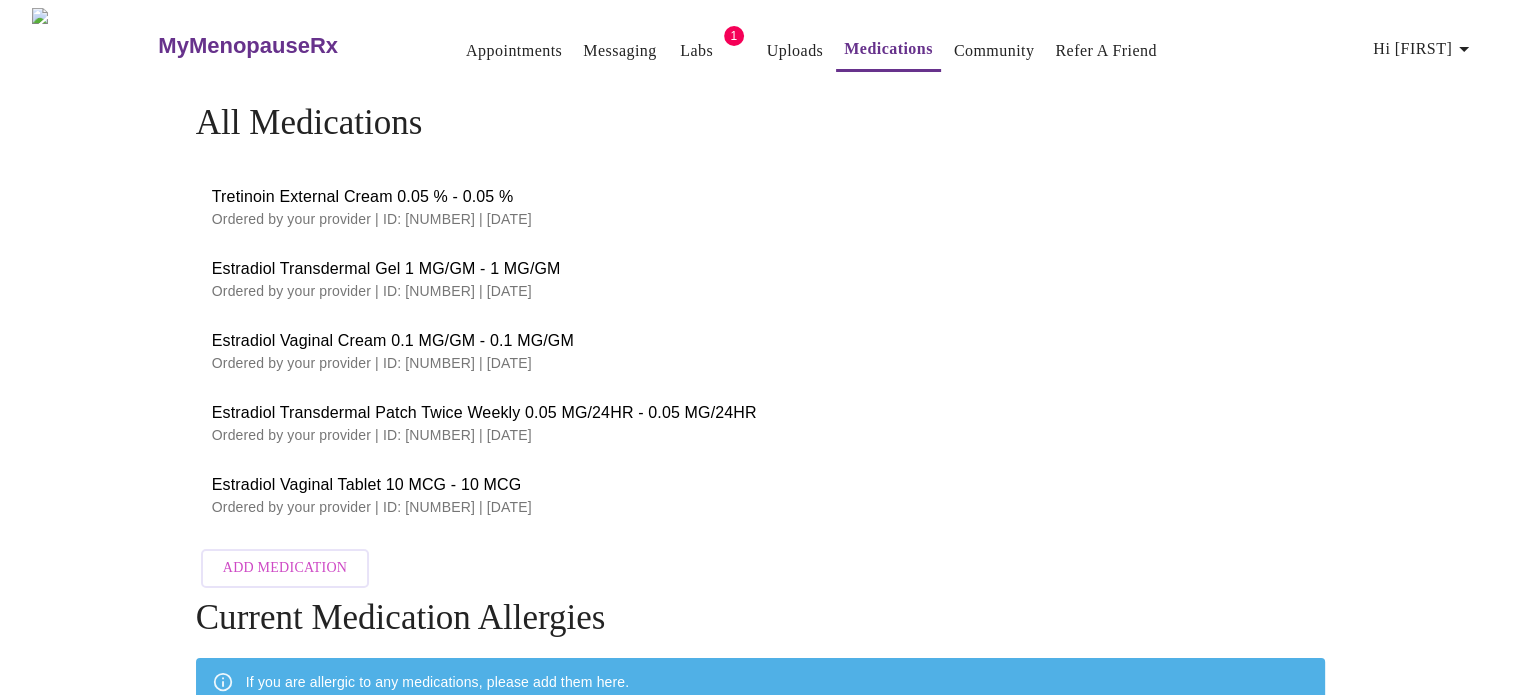 click on "Appointments" at bounding box center [514, 51] 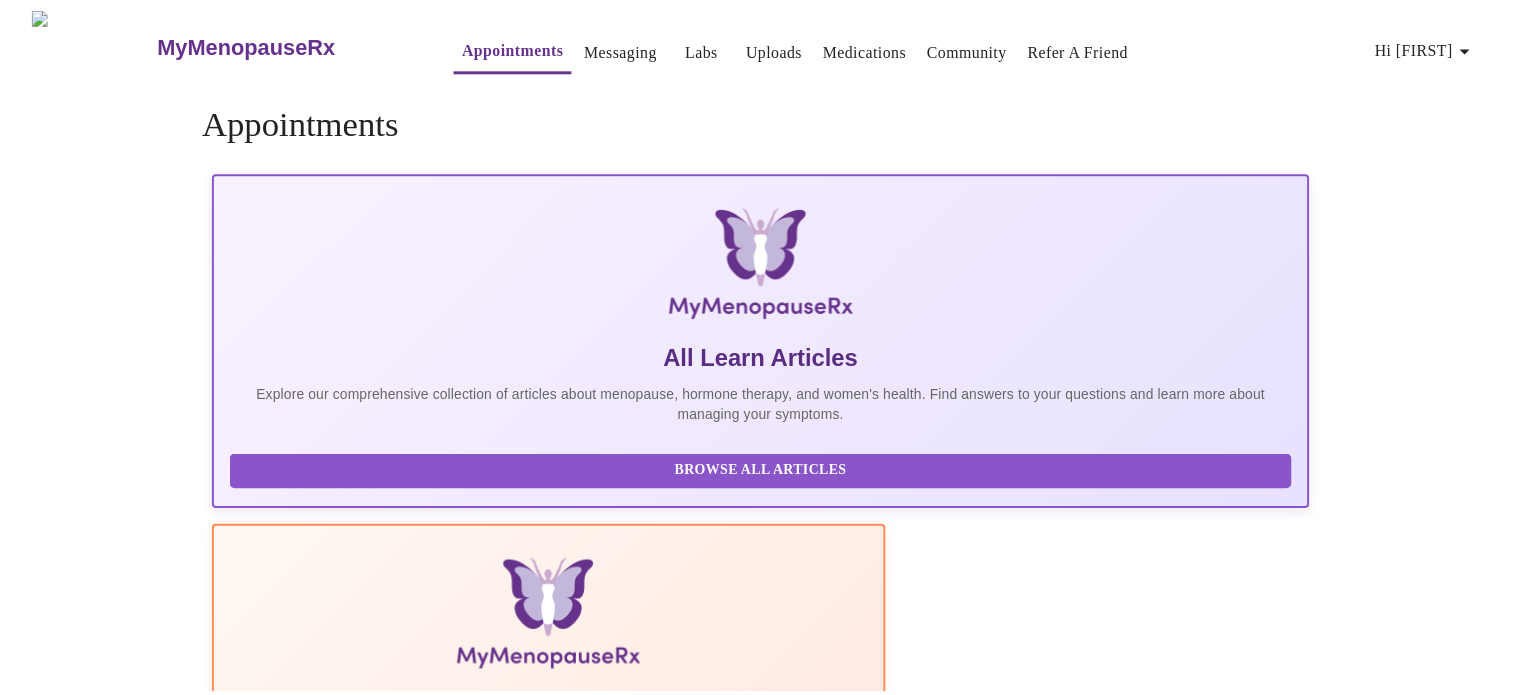 scroll, scrollTop: 0, scrollLeft: 0, axis: both 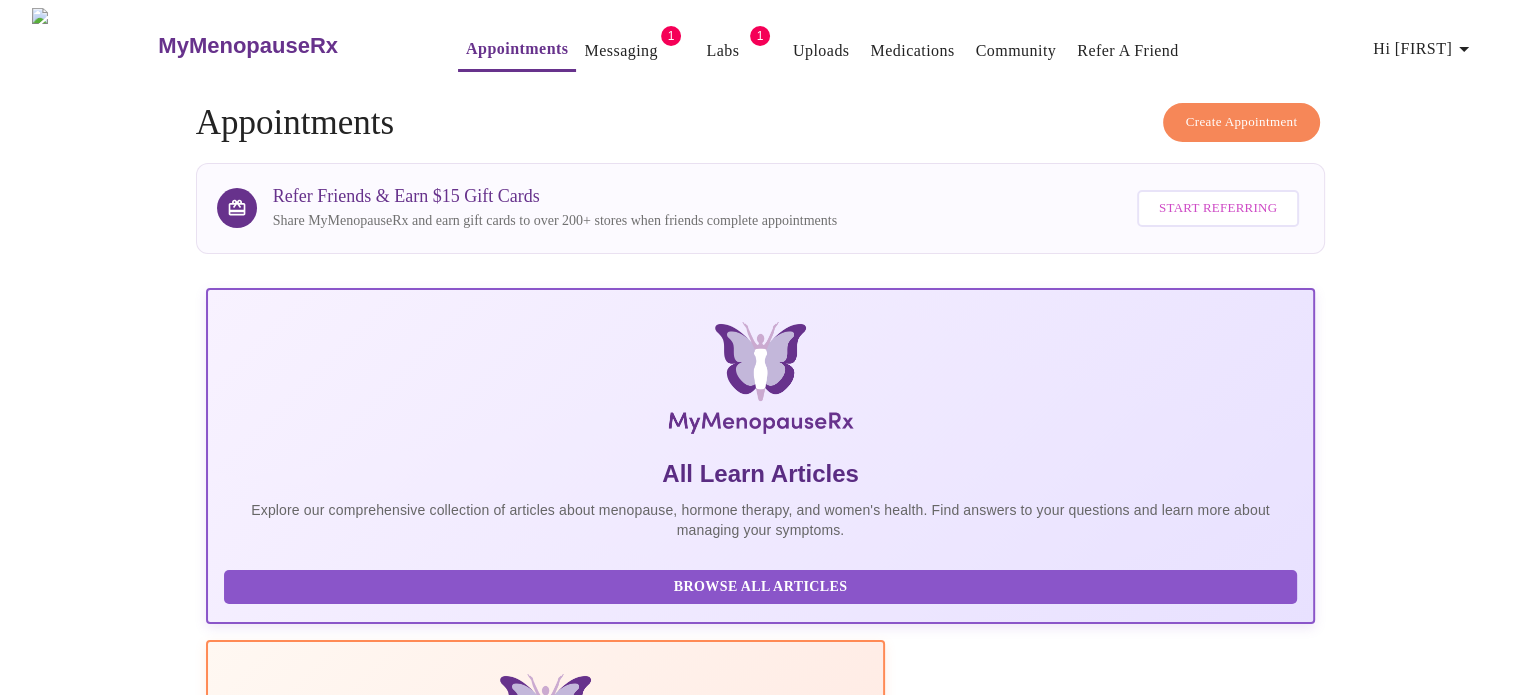 click on "Messaging" at bounding box center [620, 51] 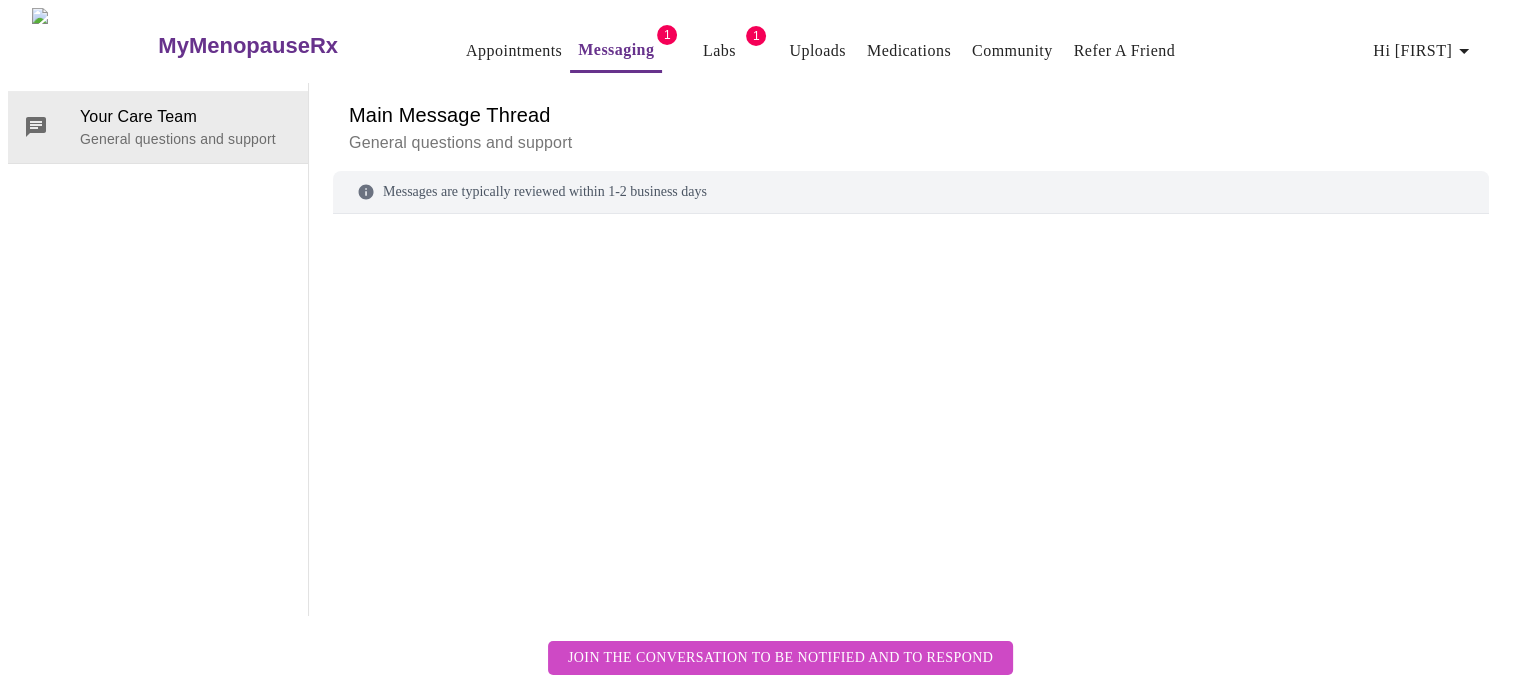 scroll, scrollTop: 75, scrollLeft: 0, axis: vertical 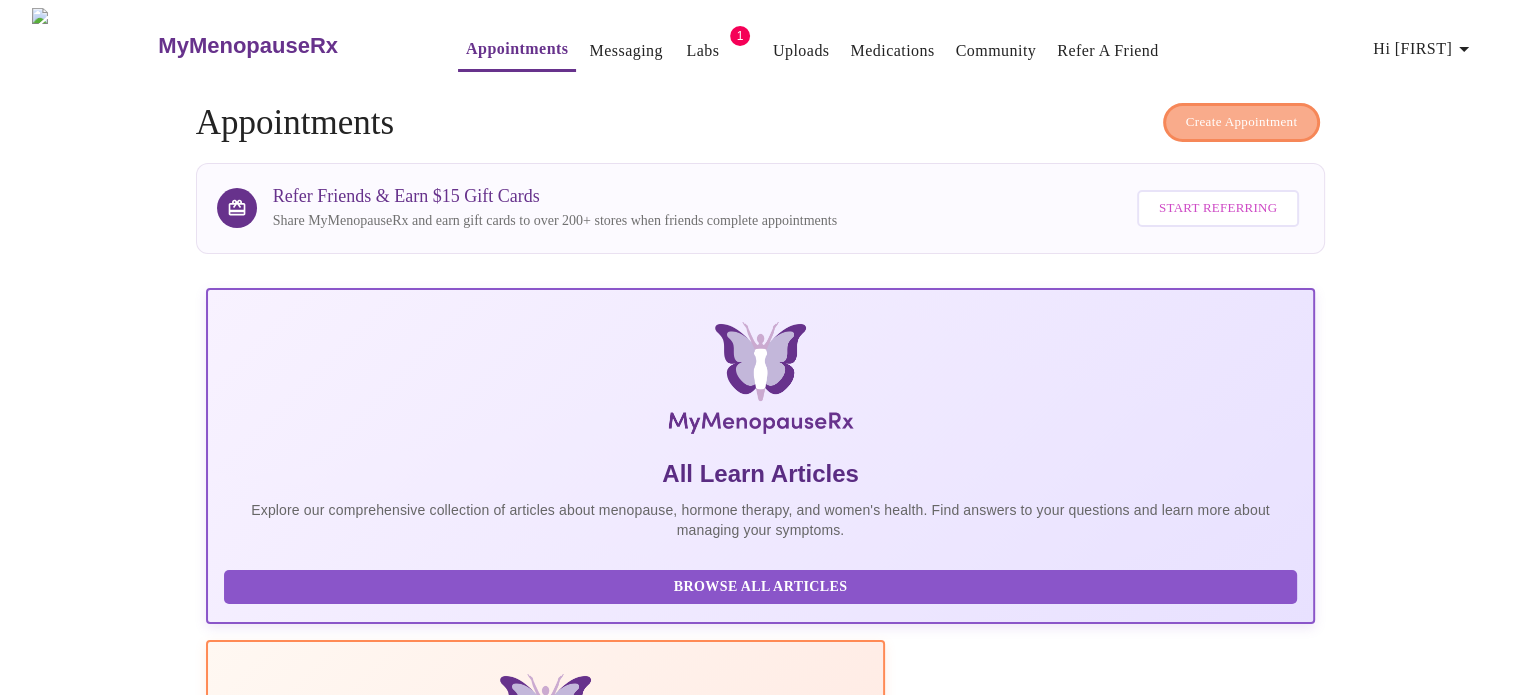 click on "Create Appointment" at bounding box center [1242, 122] 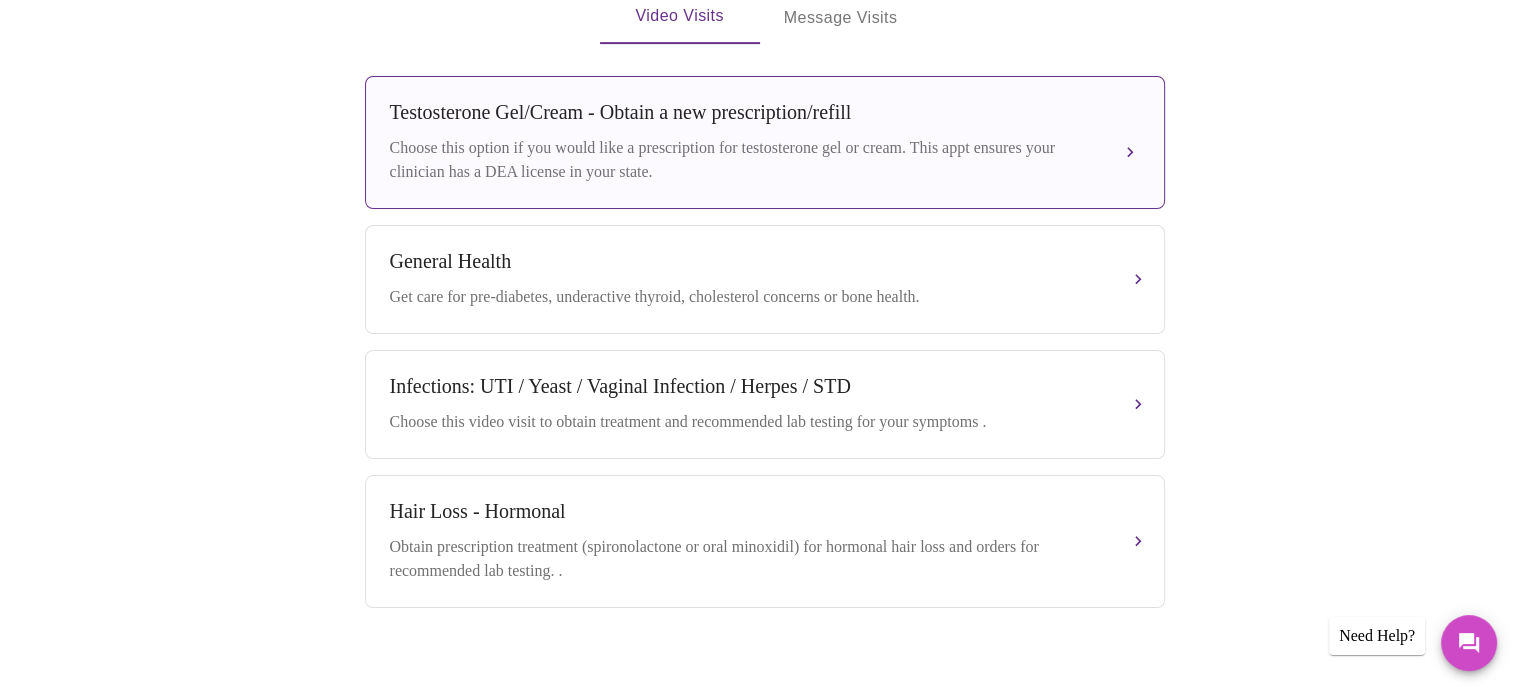 scroll, scrollTop: 864, scrollLeft: 0, axis: vertical 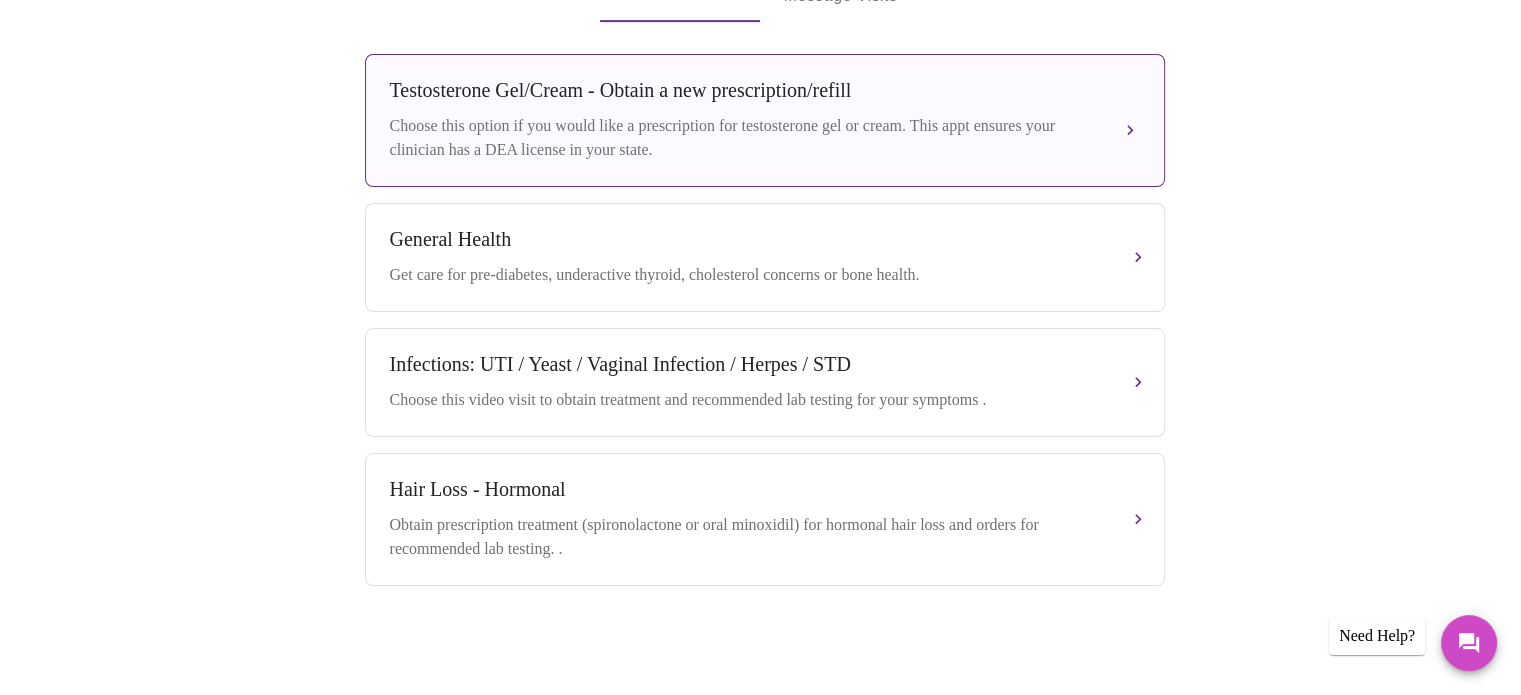 click on "Testosterone Gel/Cream - Obtain a new prescription/refill" at bounding box center [745, 90] 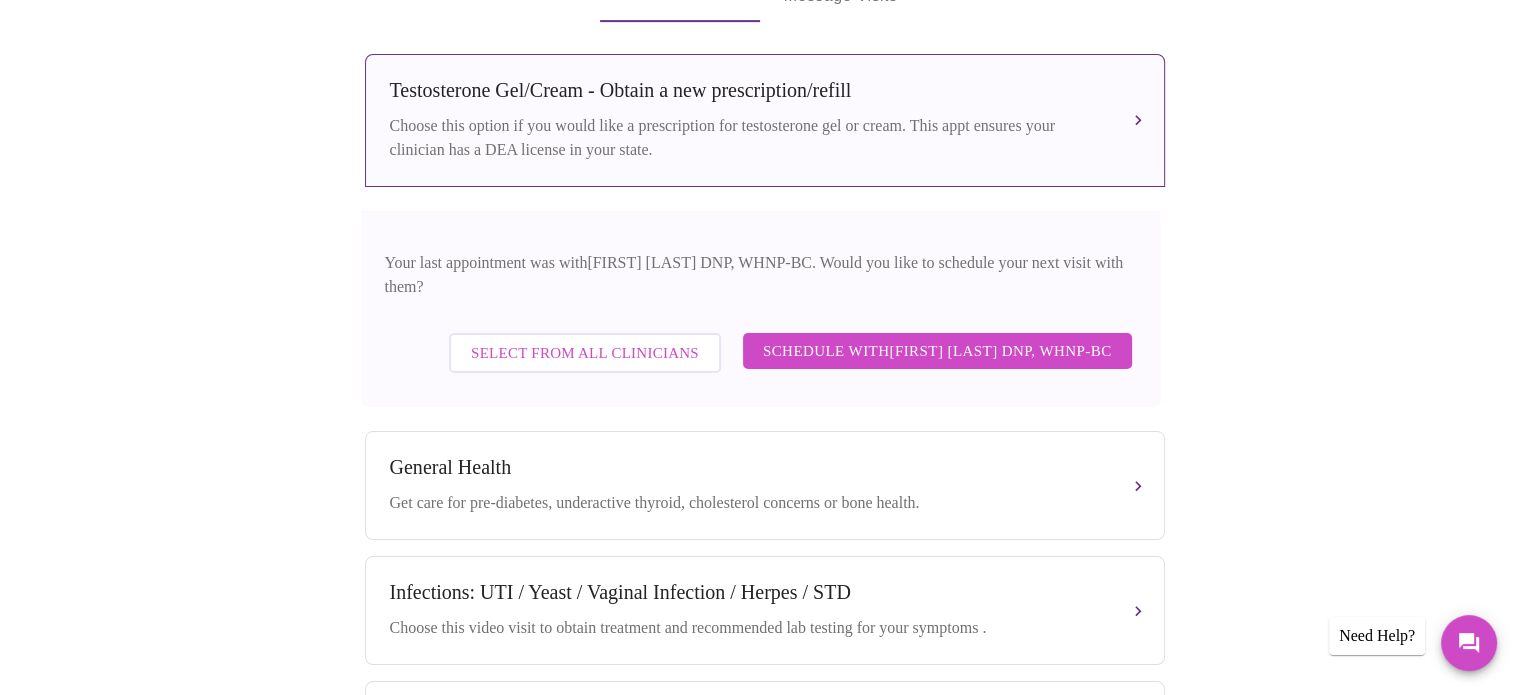 click on "Select from All Clinicians" at bounding box center [585, 353] 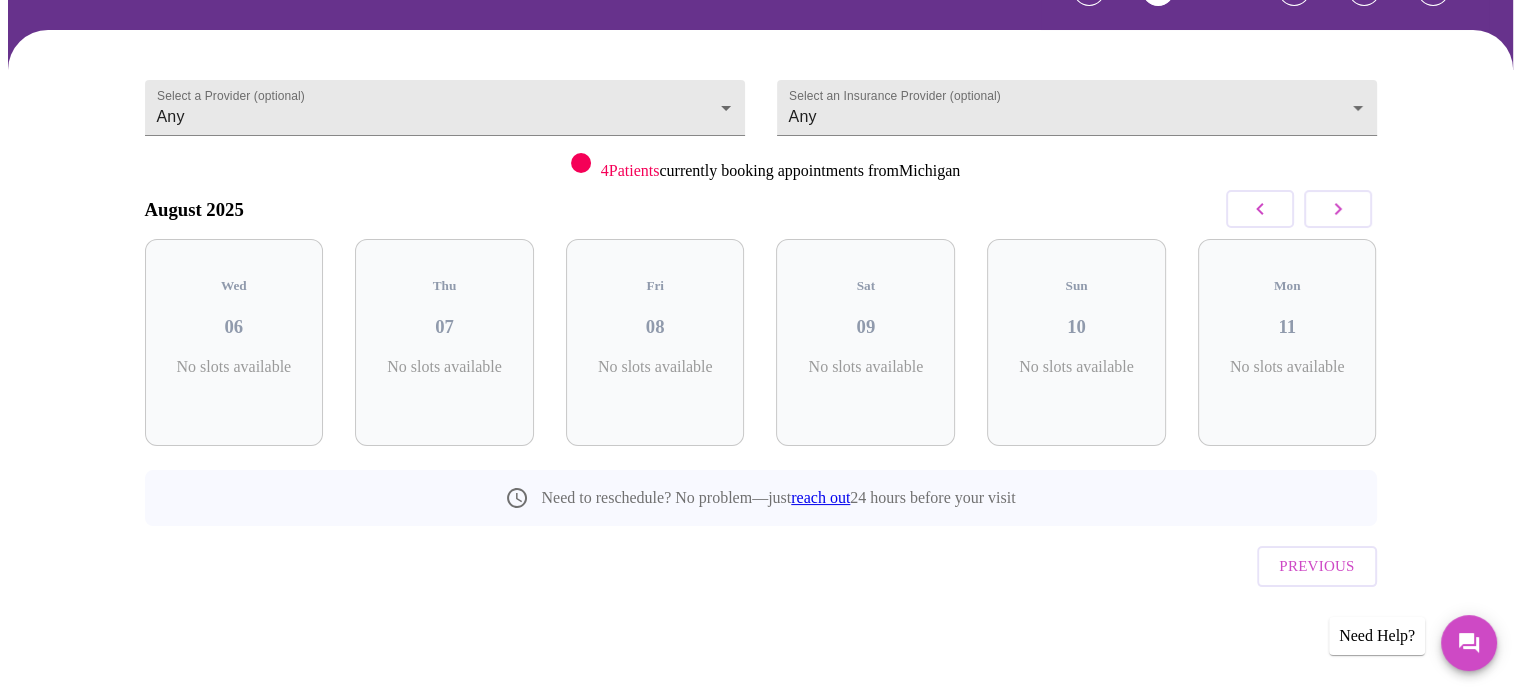 scroll, scrollTop: 89, scrollLeft: 0, axis: vertical 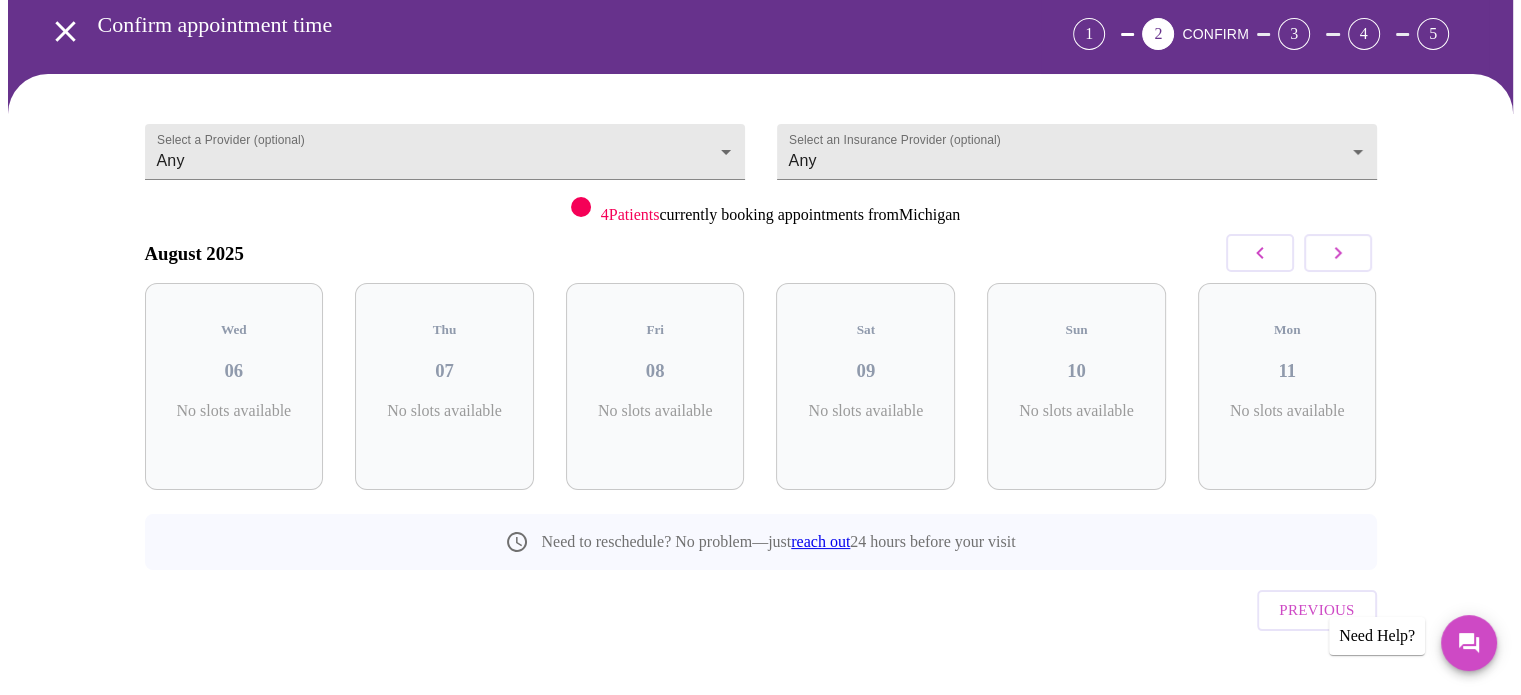 click 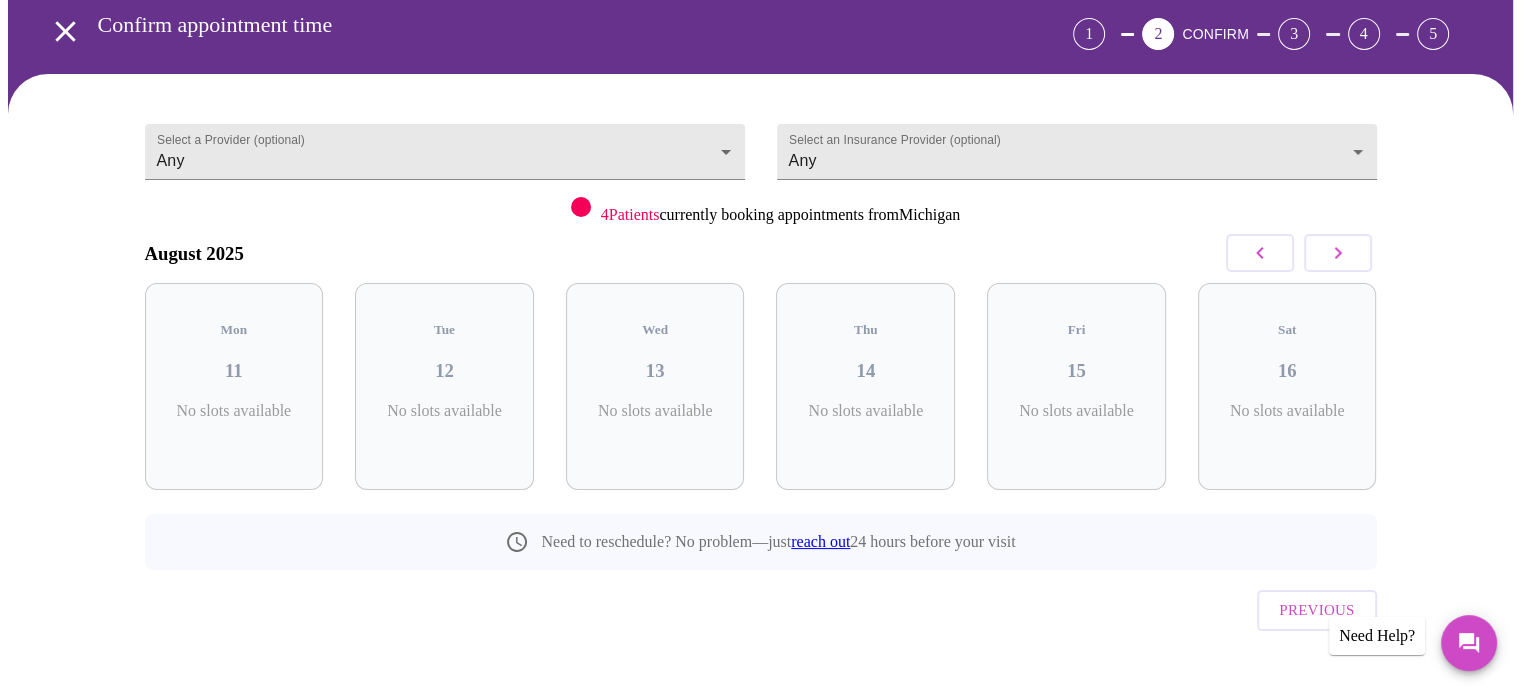 click 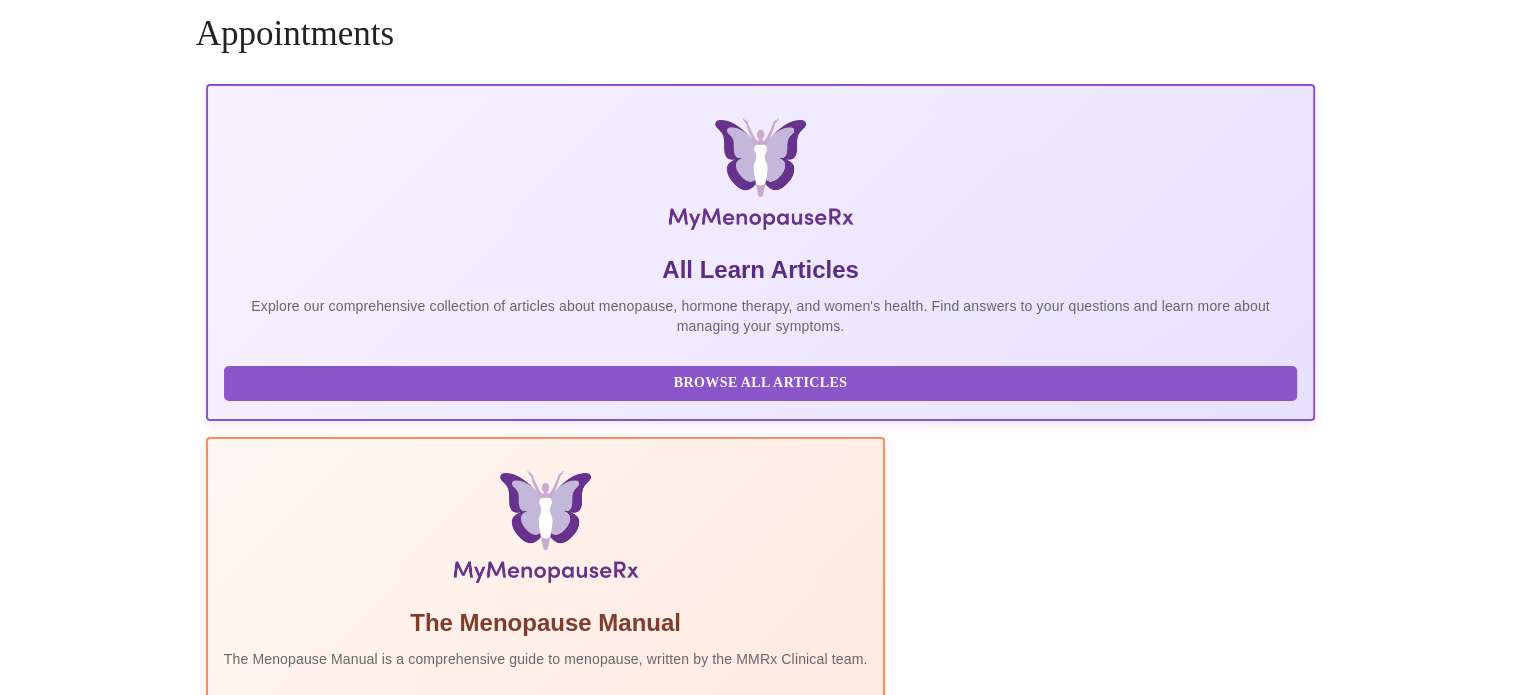 scroll, scrollTop: 0, scrollLeft: 0, axis: both 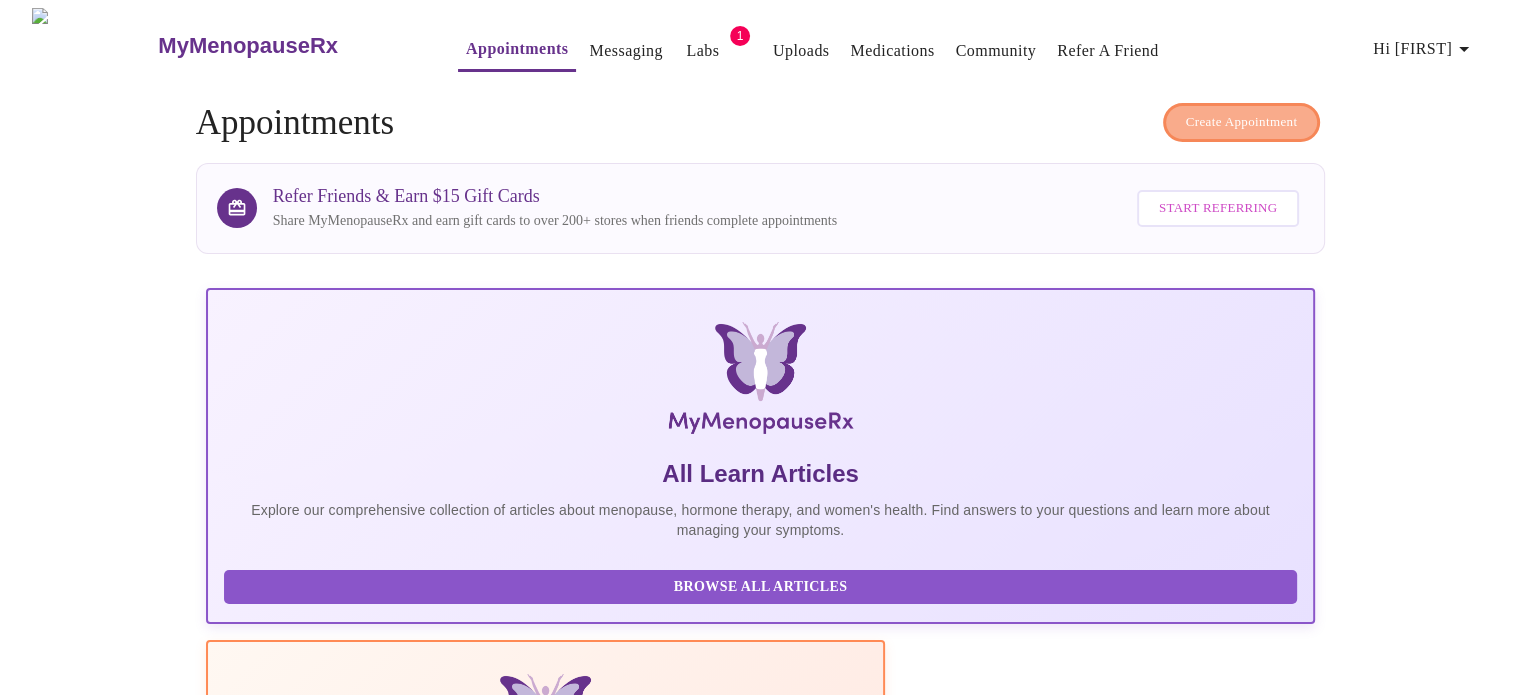 click on "Create Appointment" at bounding box center [1242, 122] 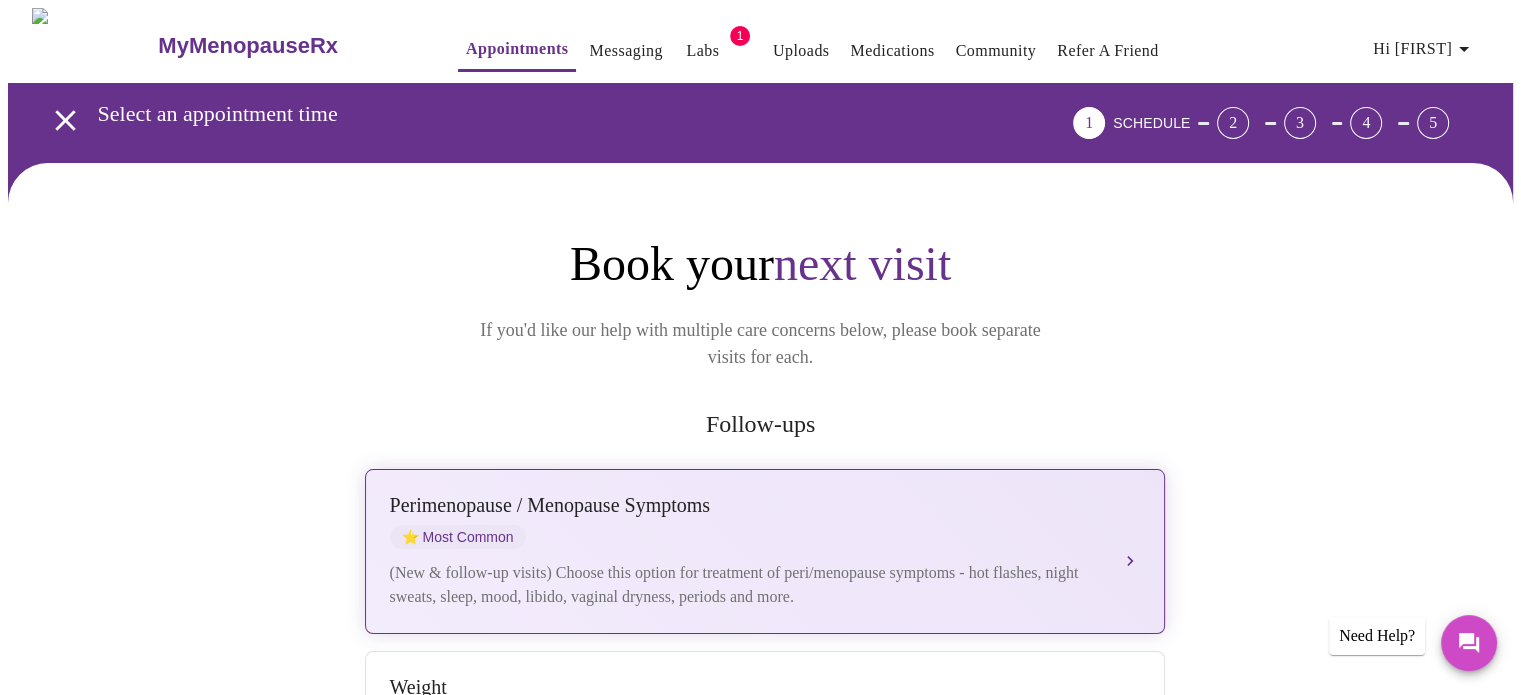 click on "Perimenopause / Menopause Symptoms" at bounding box center [745, 505] 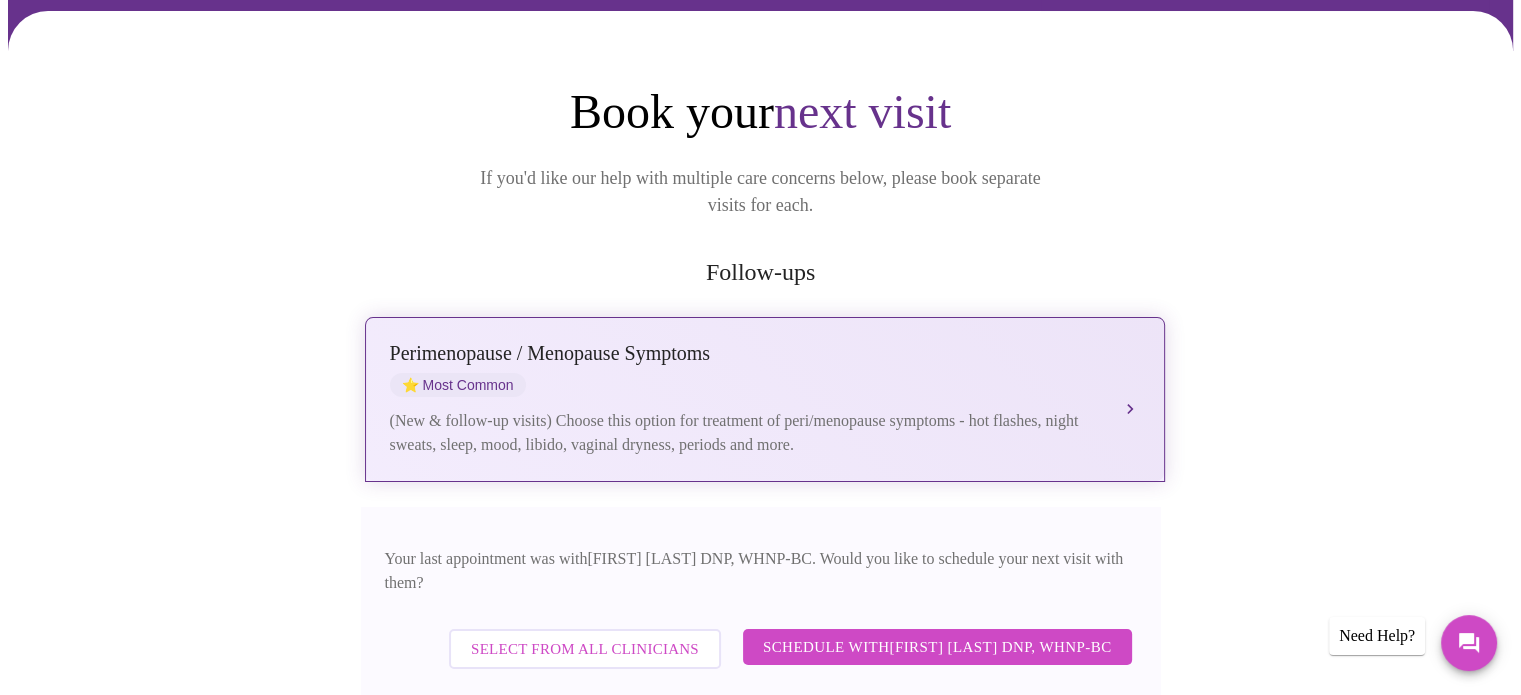 scroll, scrollTop: 400, scrollLeft: 0, axis: vertical 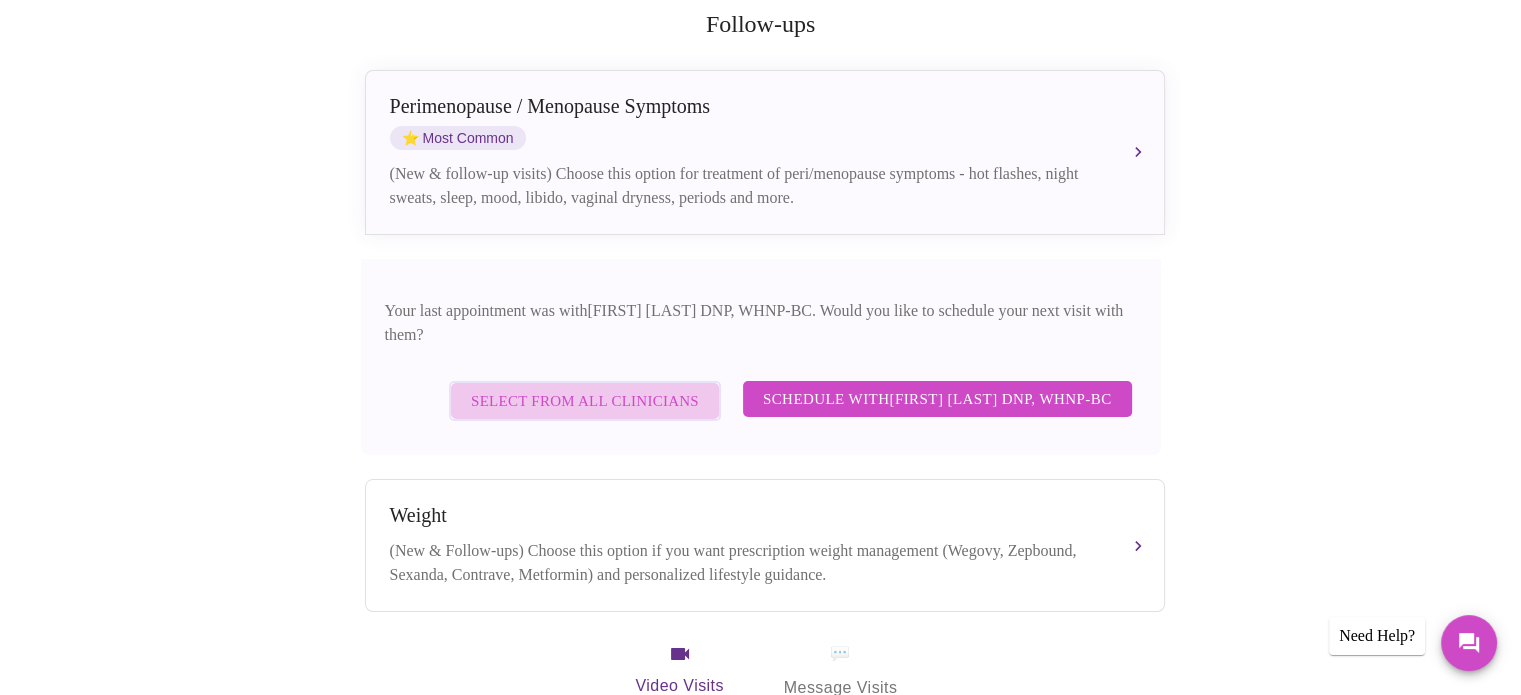 click on "Select from All Clinicians" at bounding box center [585, 401] 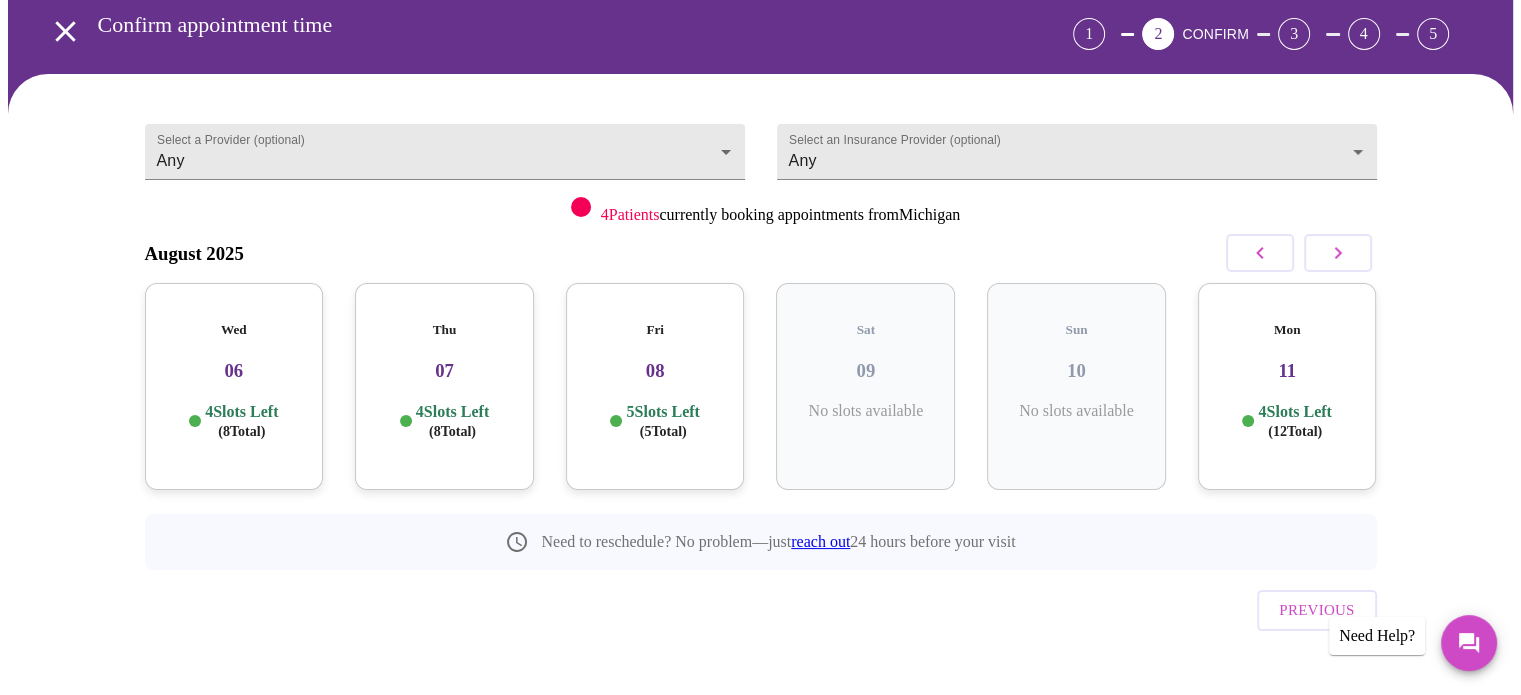 click on "06" at bounding box center (234, 371) 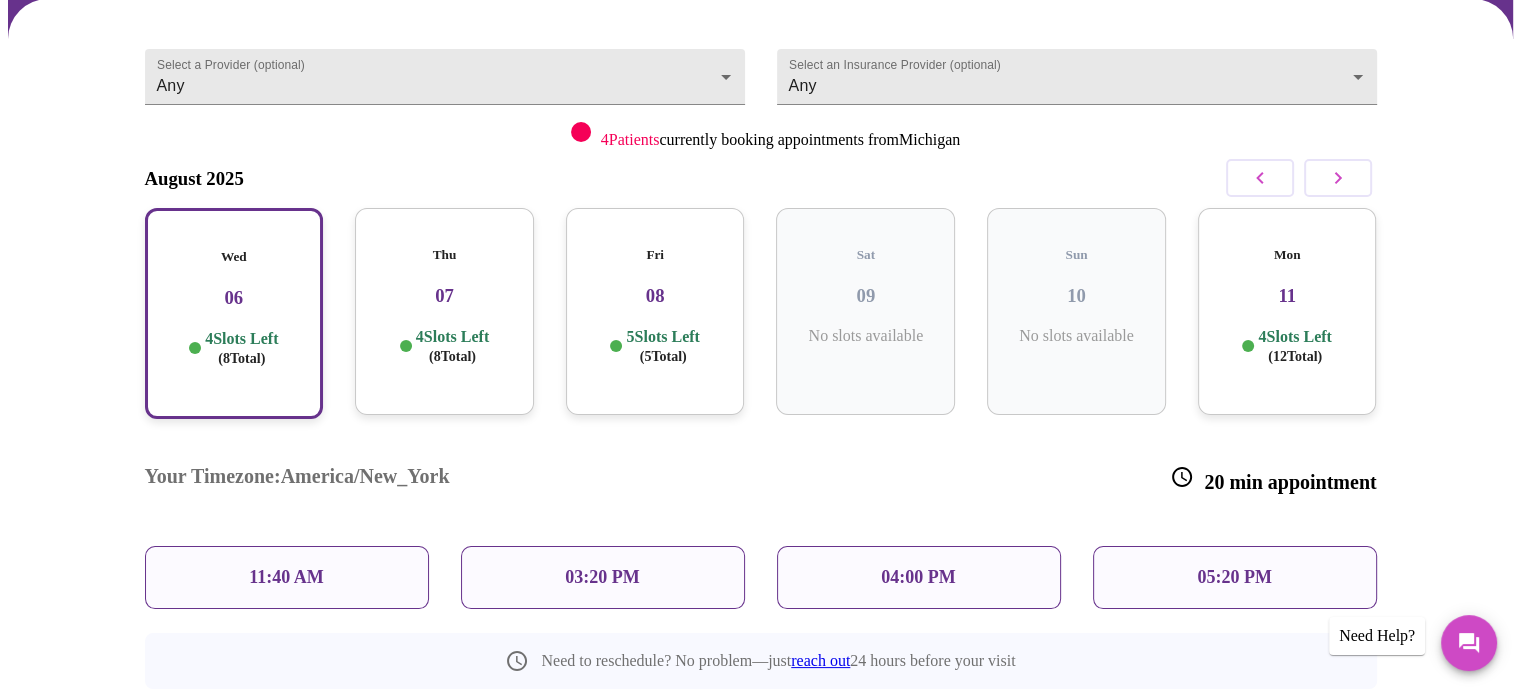 scroll, scrollTop: 251, scrollLeft: 0, axis: vertical 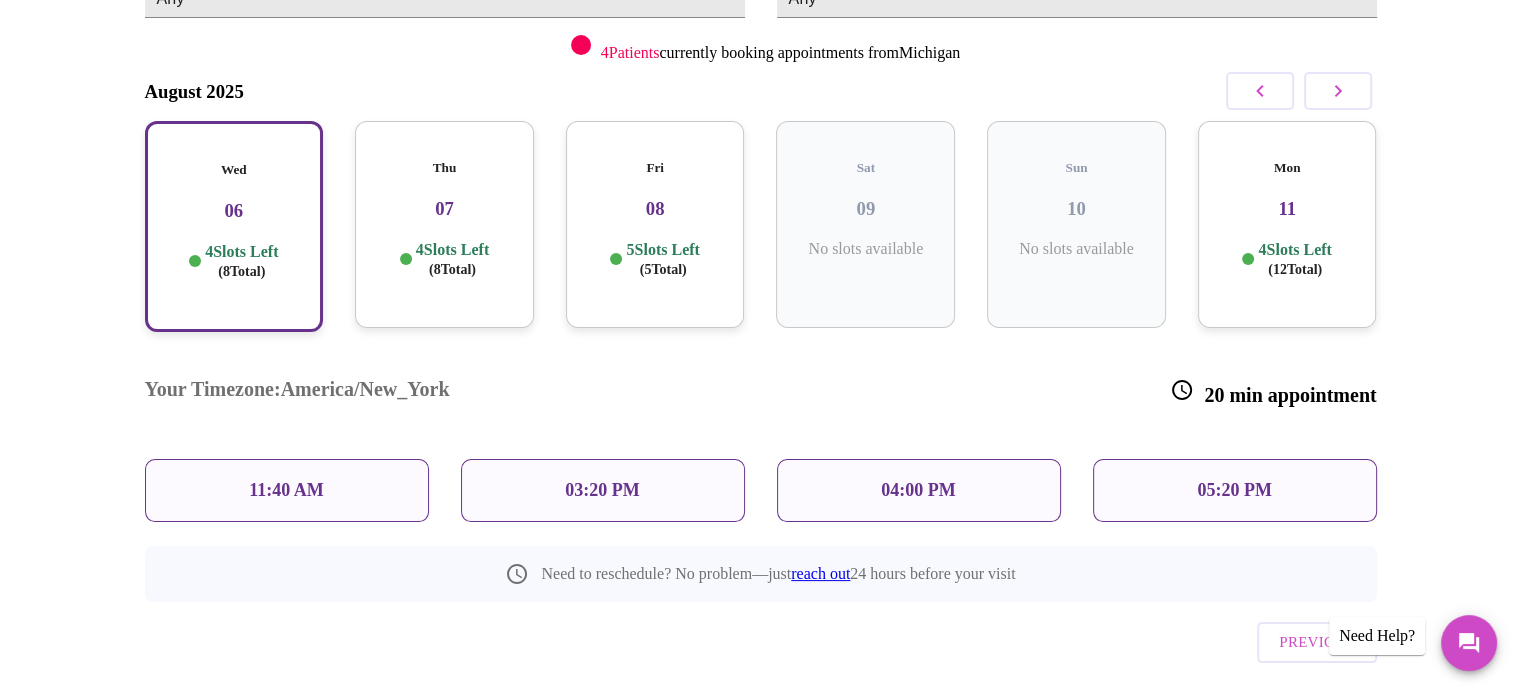 click on "11:40 AM" at bounding box center [287, 490] 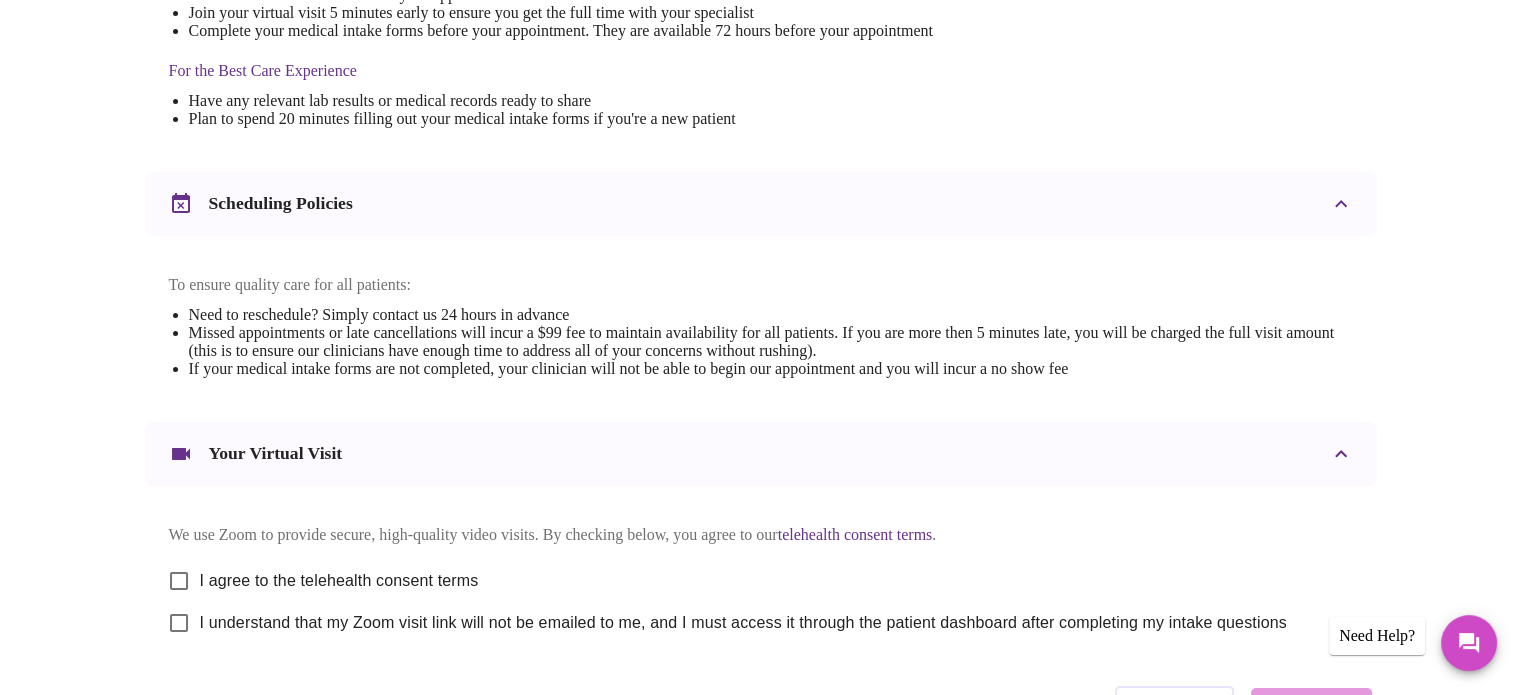 scroll, scrollTop: 753, scrollLeft: 0, axis: vertical 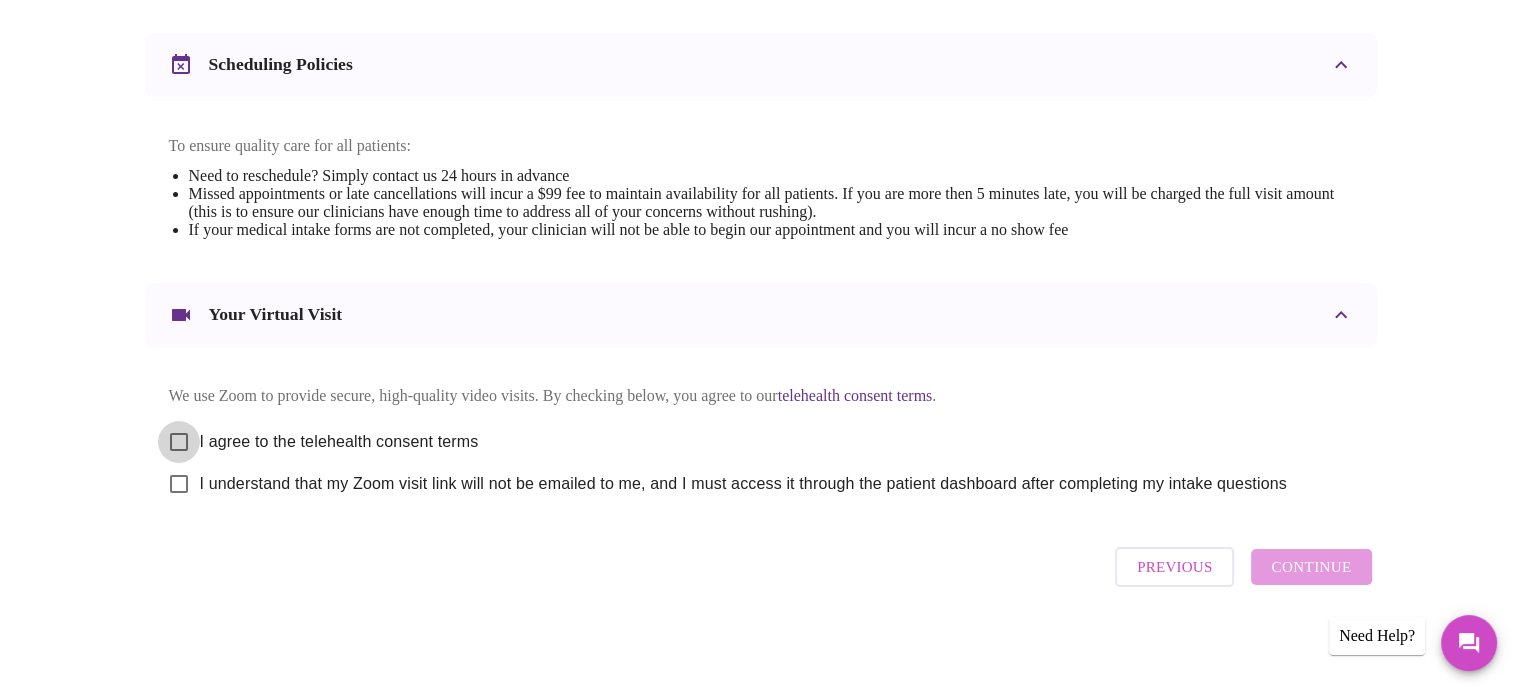 click on "I agree to the telehealth consent terms" at bounding box center [179, 442] 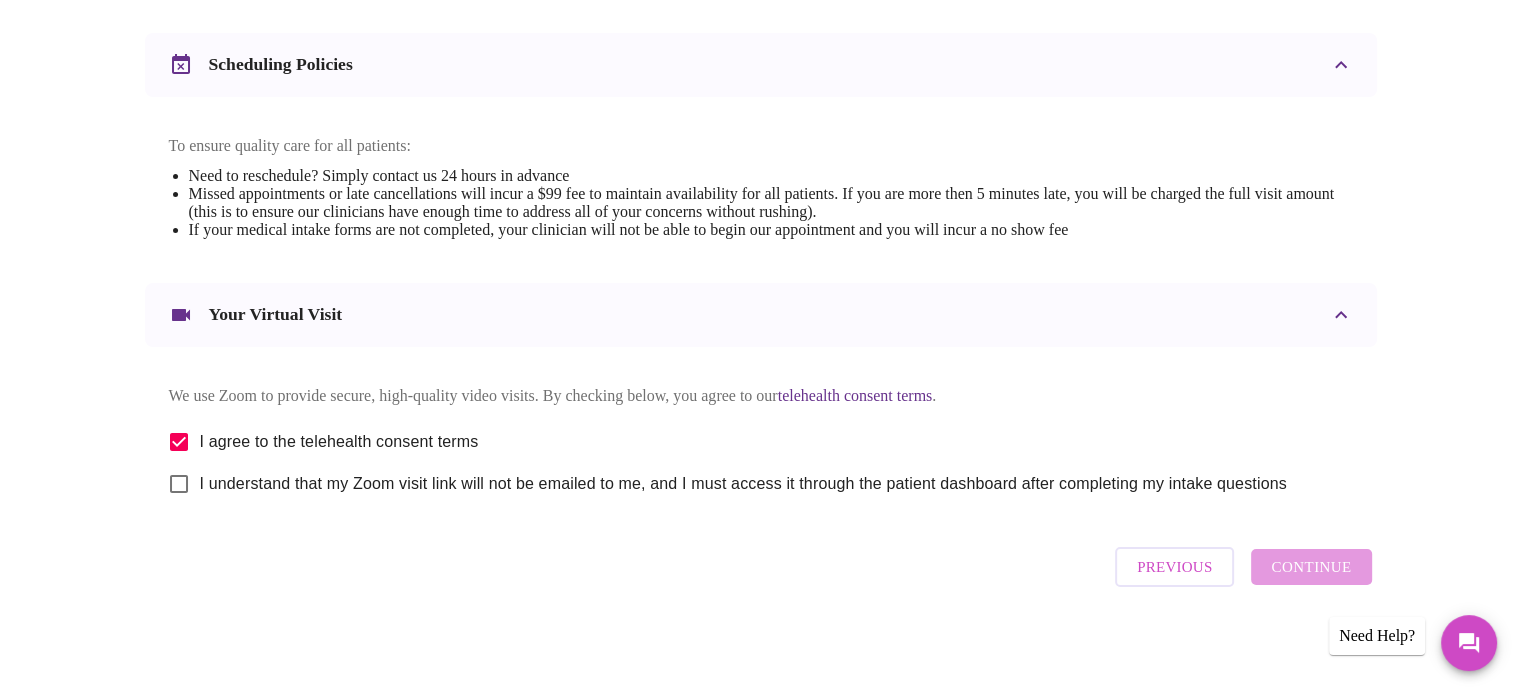 click on "I understand that my Zoom visit link will not be emailed to me, and I must access it through the patient dashboard after completing my intake questions" at bounding box center [179, 484] 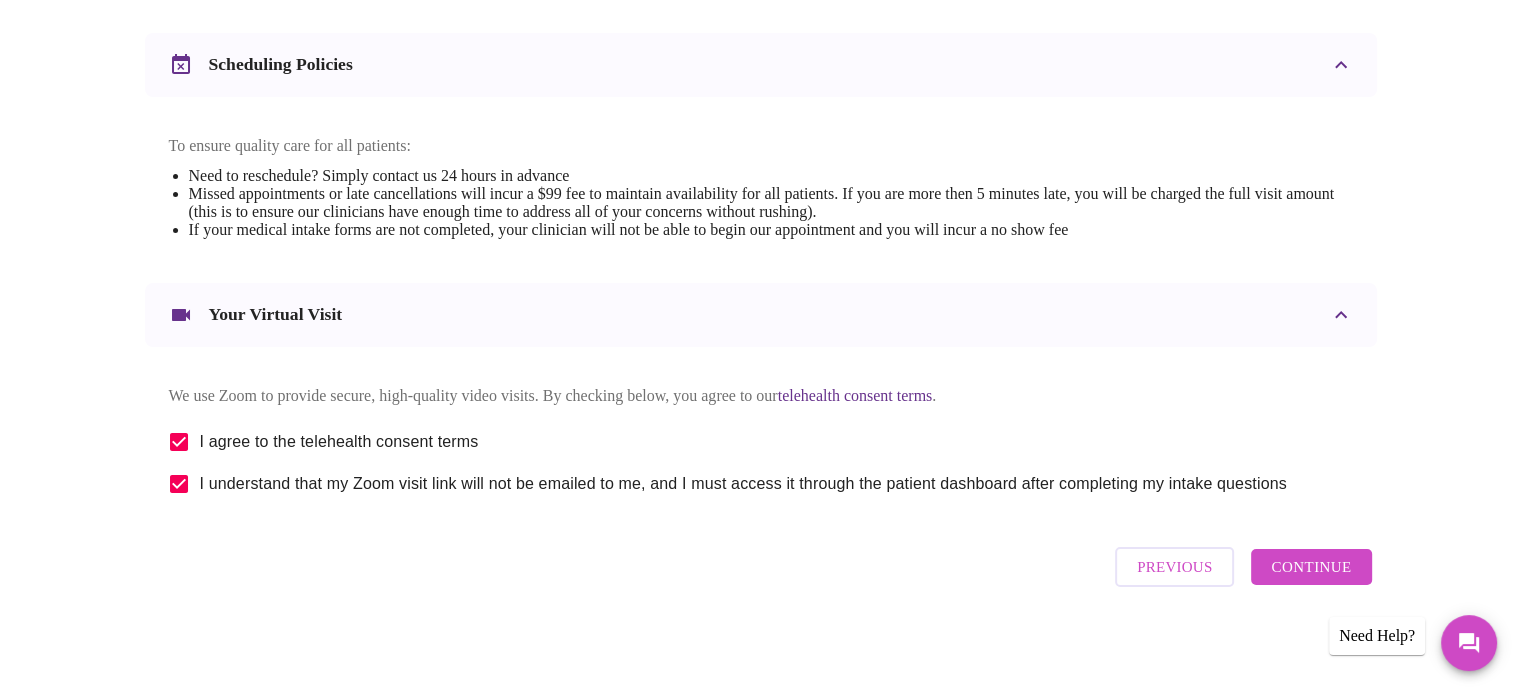 click on "Continue" at bounding box center [1311, 567] 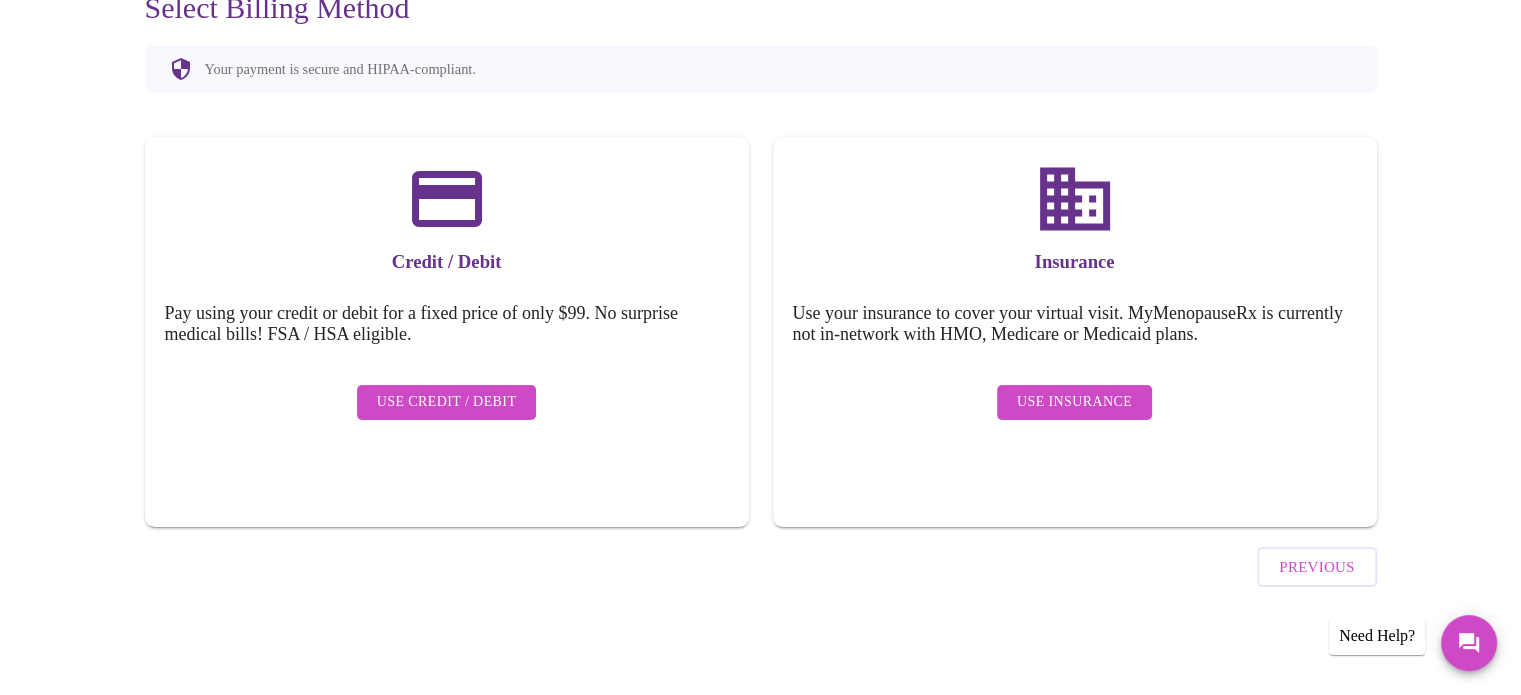 scroll, scrollTop: 155, scrollLeft: 0, axis: vertical 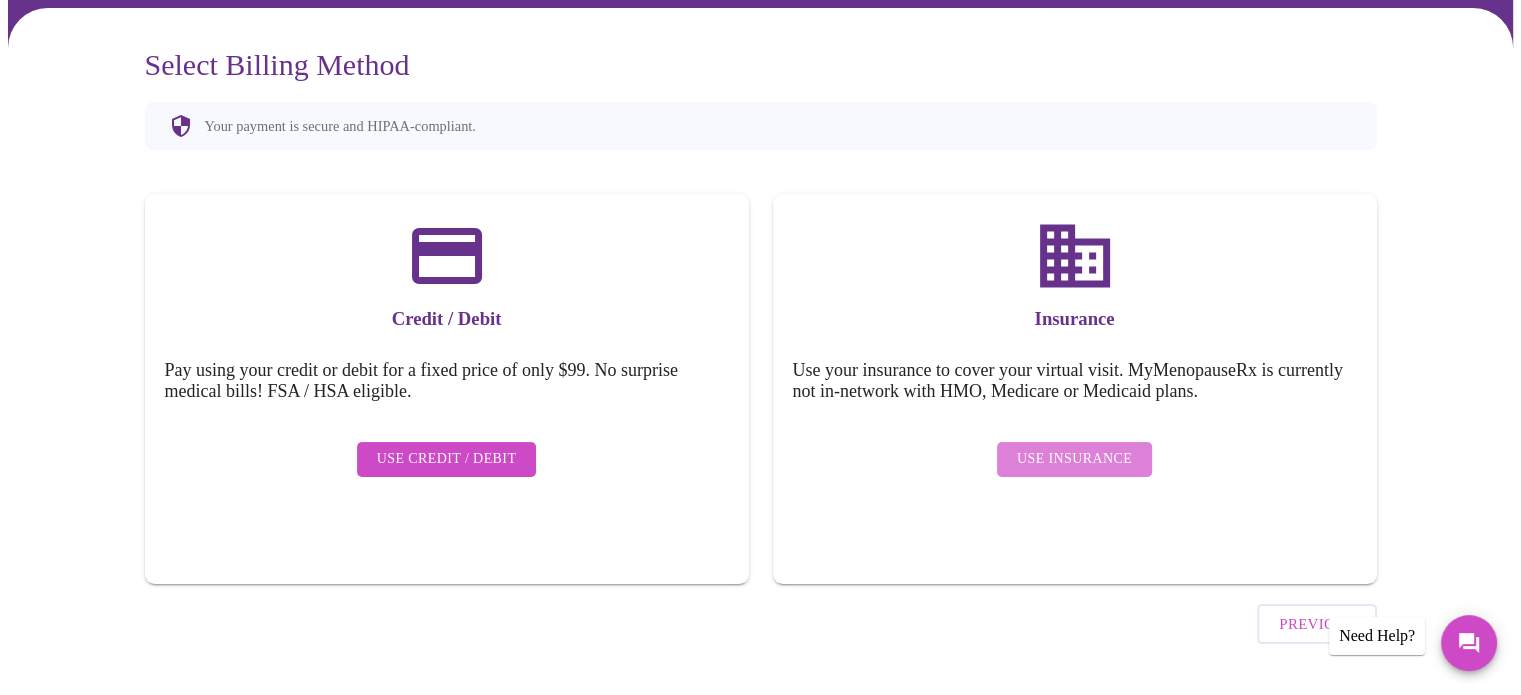 click on "Use Insurance" at bounding box center (1074, 459) 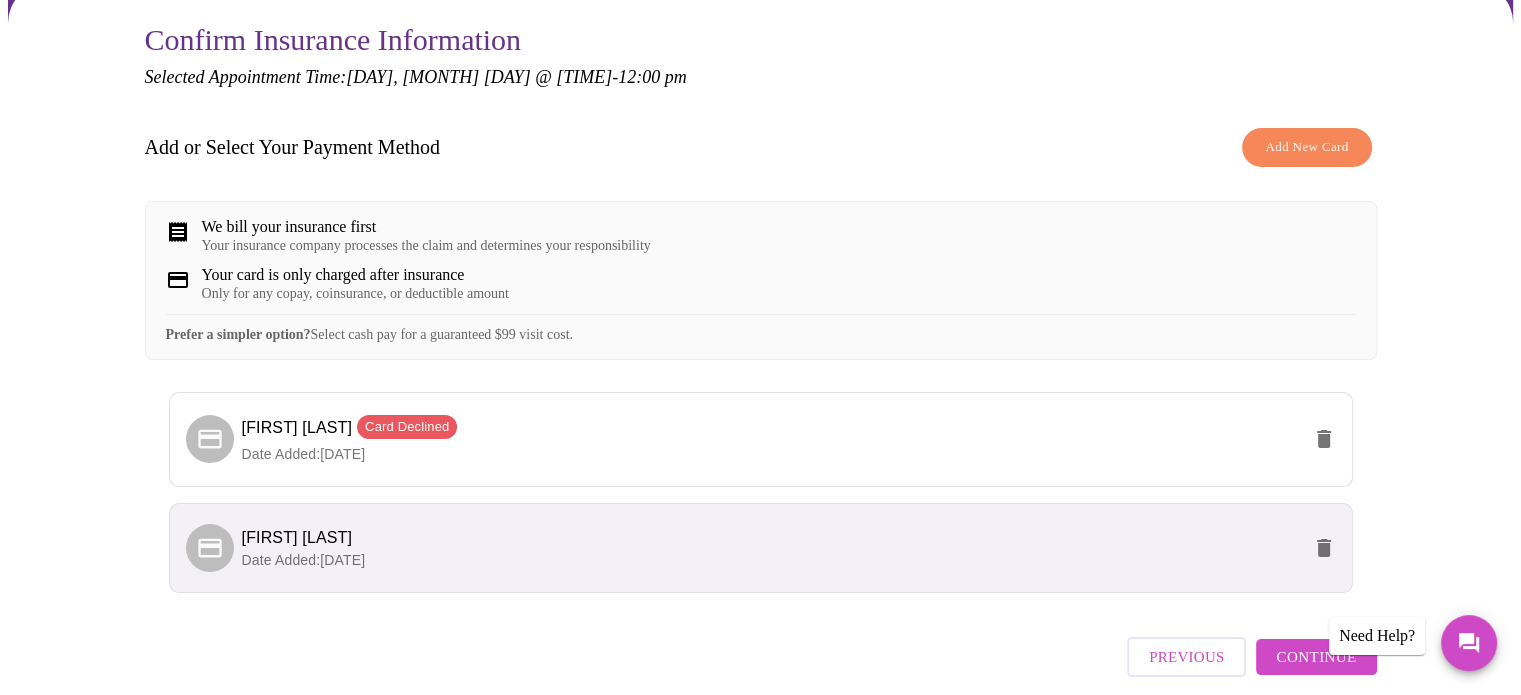scroll, scrollTop: 283, scrollLeft: 0, axis: vertical 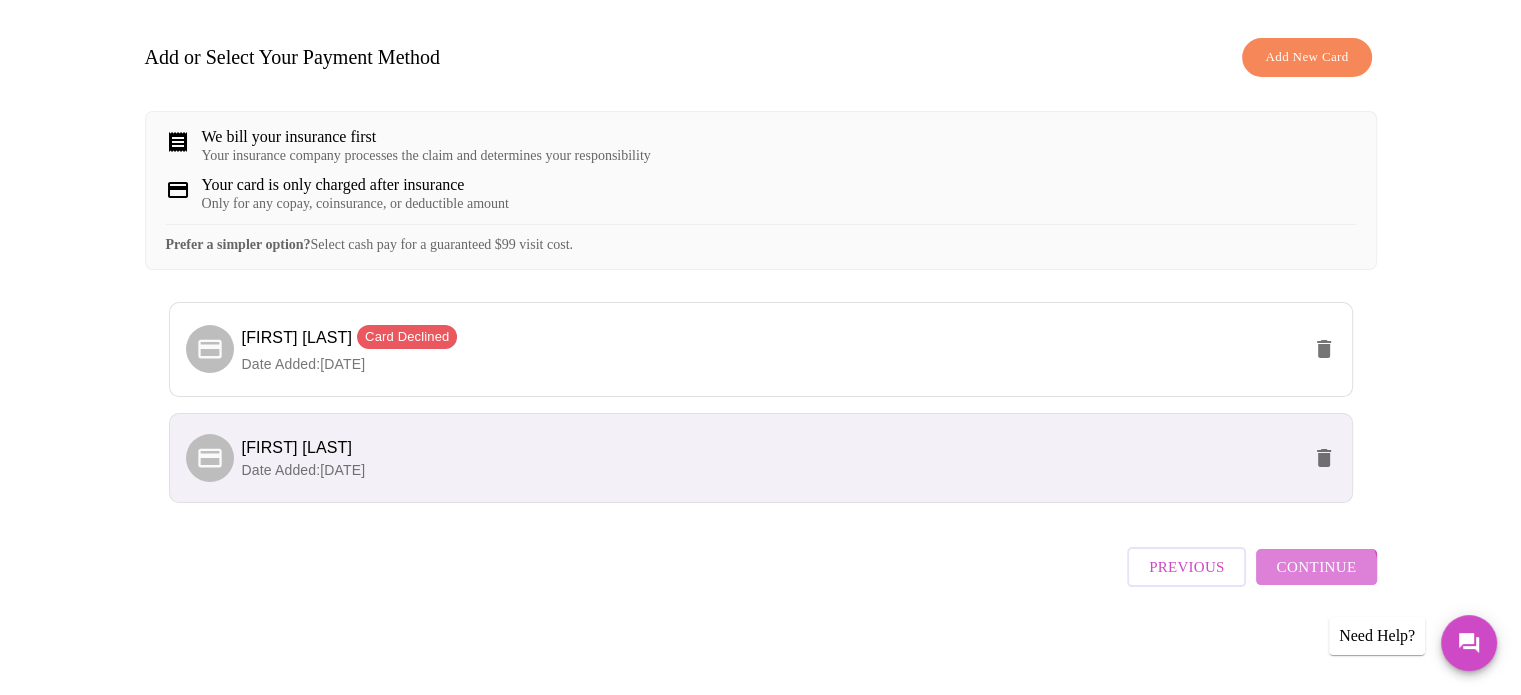 click on "Continue" at bounding box center [1316, 567] 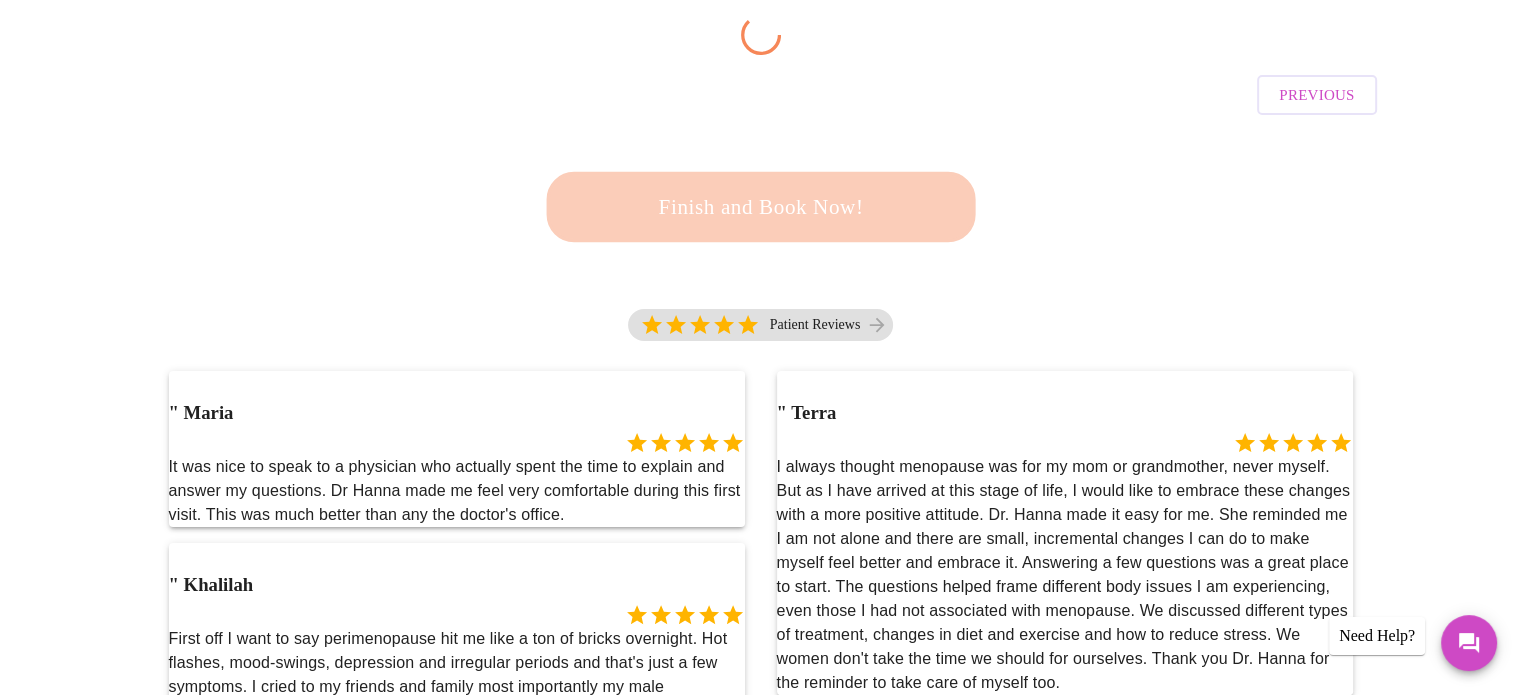 scroll, scrollTop: 283, scrollLeft: 0, axis: vertical 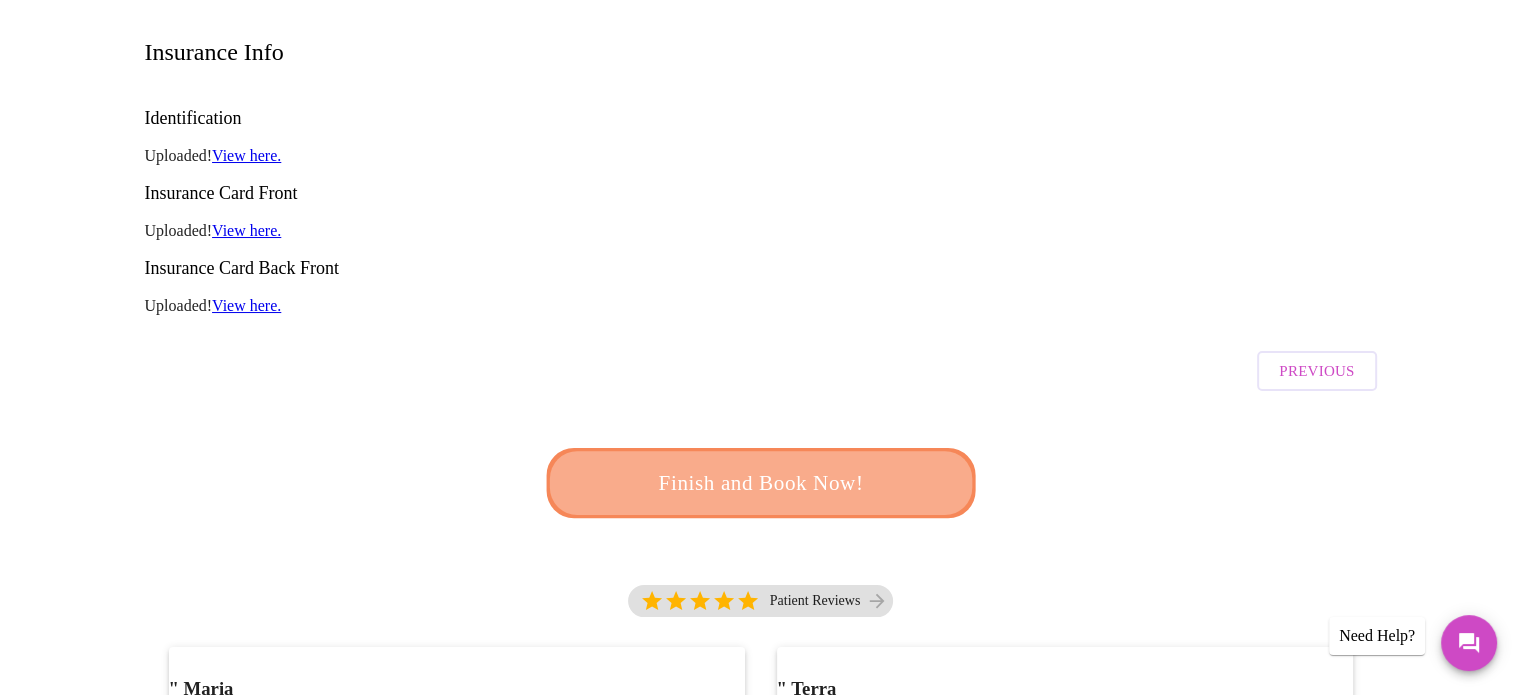 click on "Finish and Book Now!" at bounding box center [761, 483] 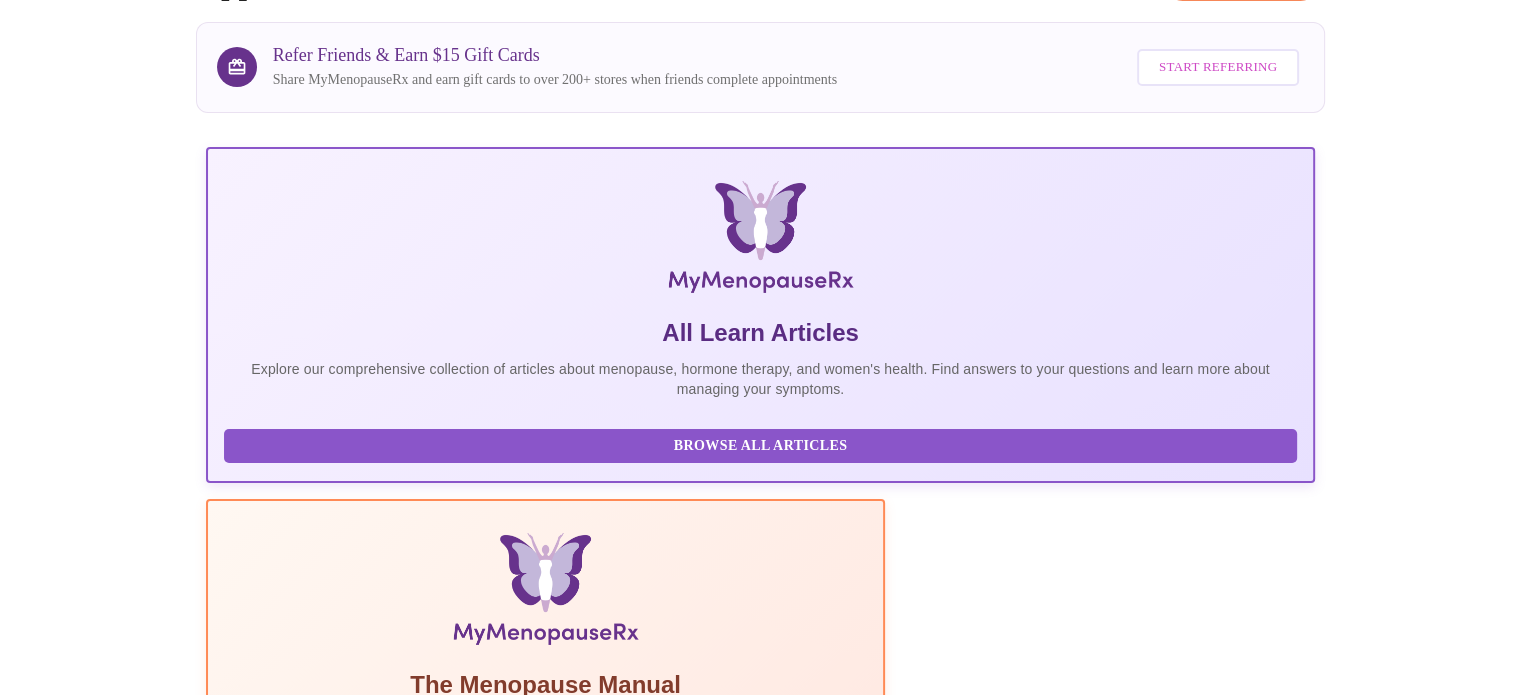 scroll, scrollTop: 0, scrollLeft: 0, axis: both 